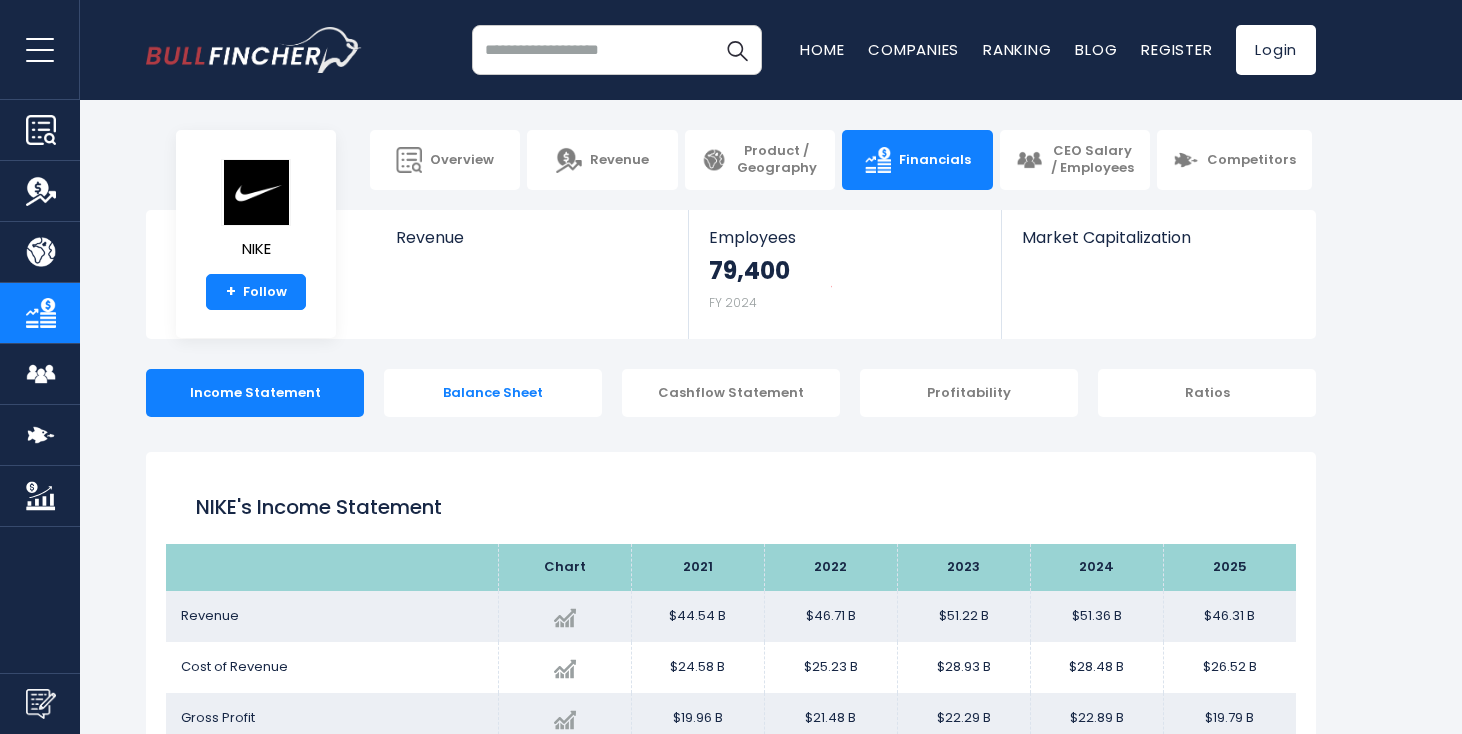 scroll, scrollTop: 0, scrollLeft: 0, axis: both 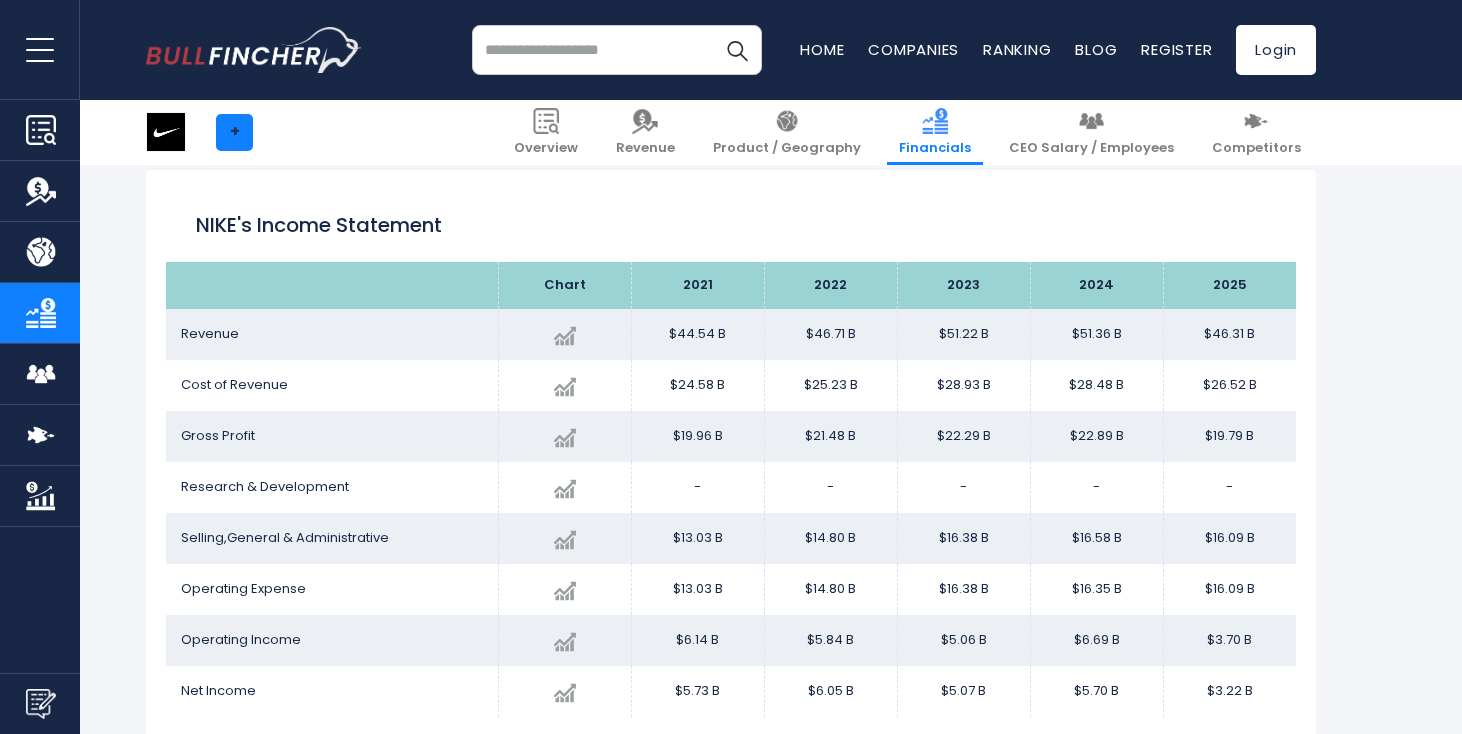 click on "+" at bounding box center [234, 132] 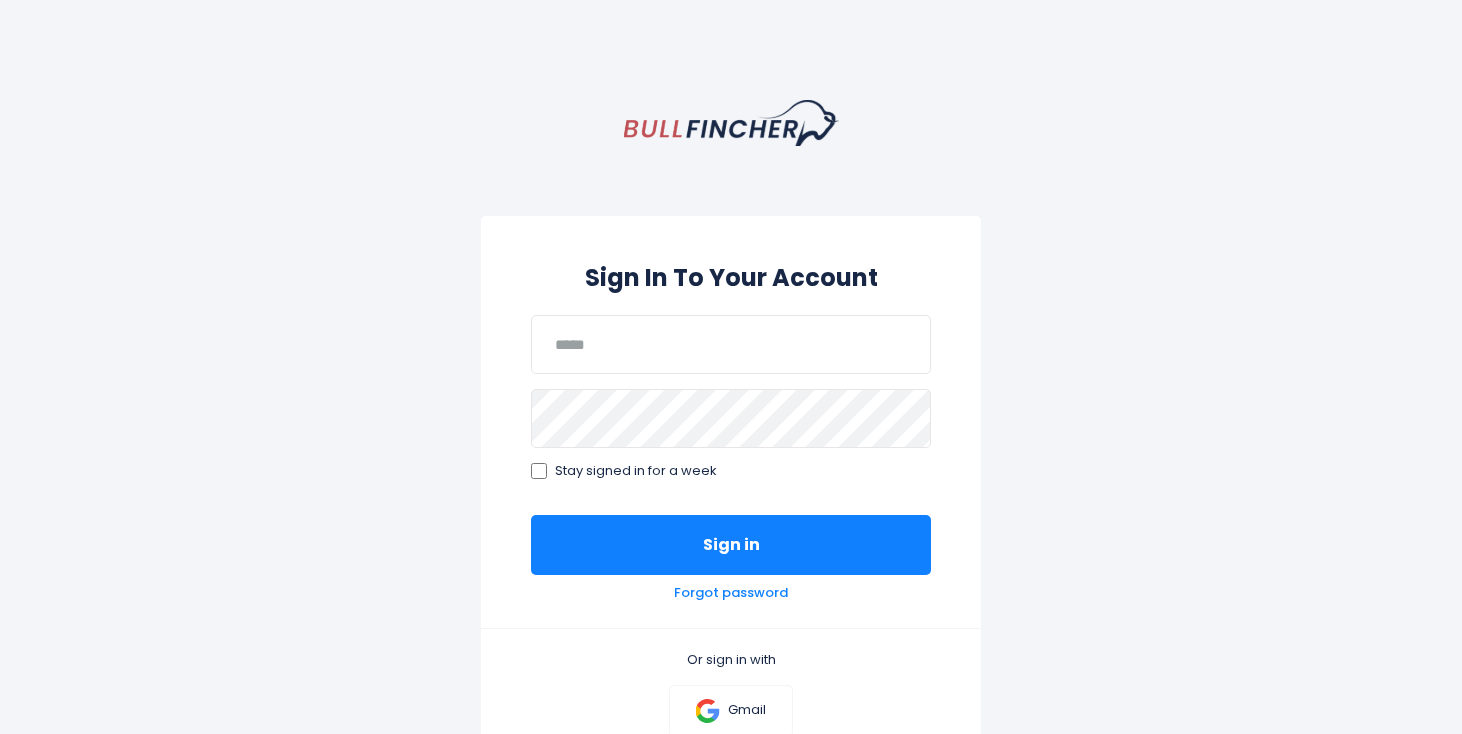 scroll, scrollTop: 0, scrollLeft: 0, axis: both 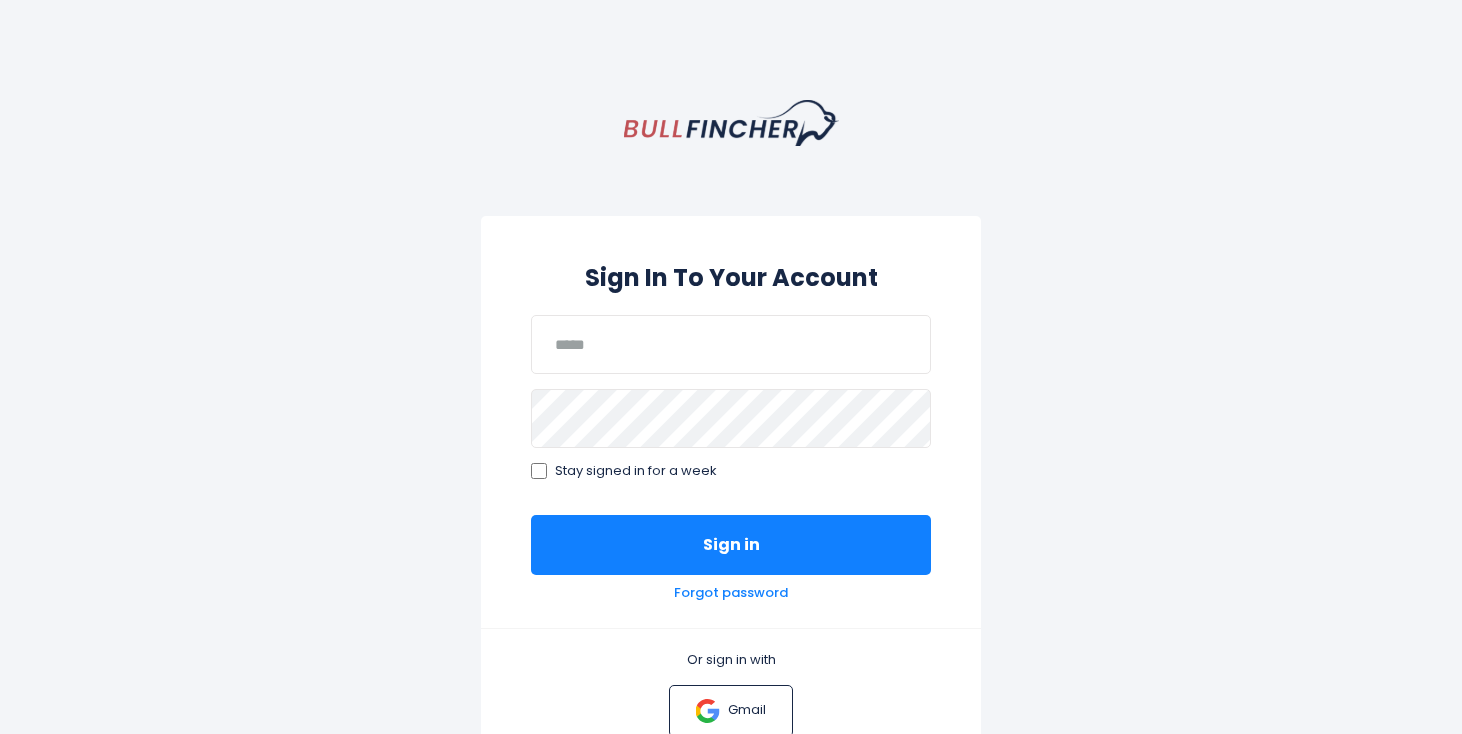 click at bounding box center (708, 711) 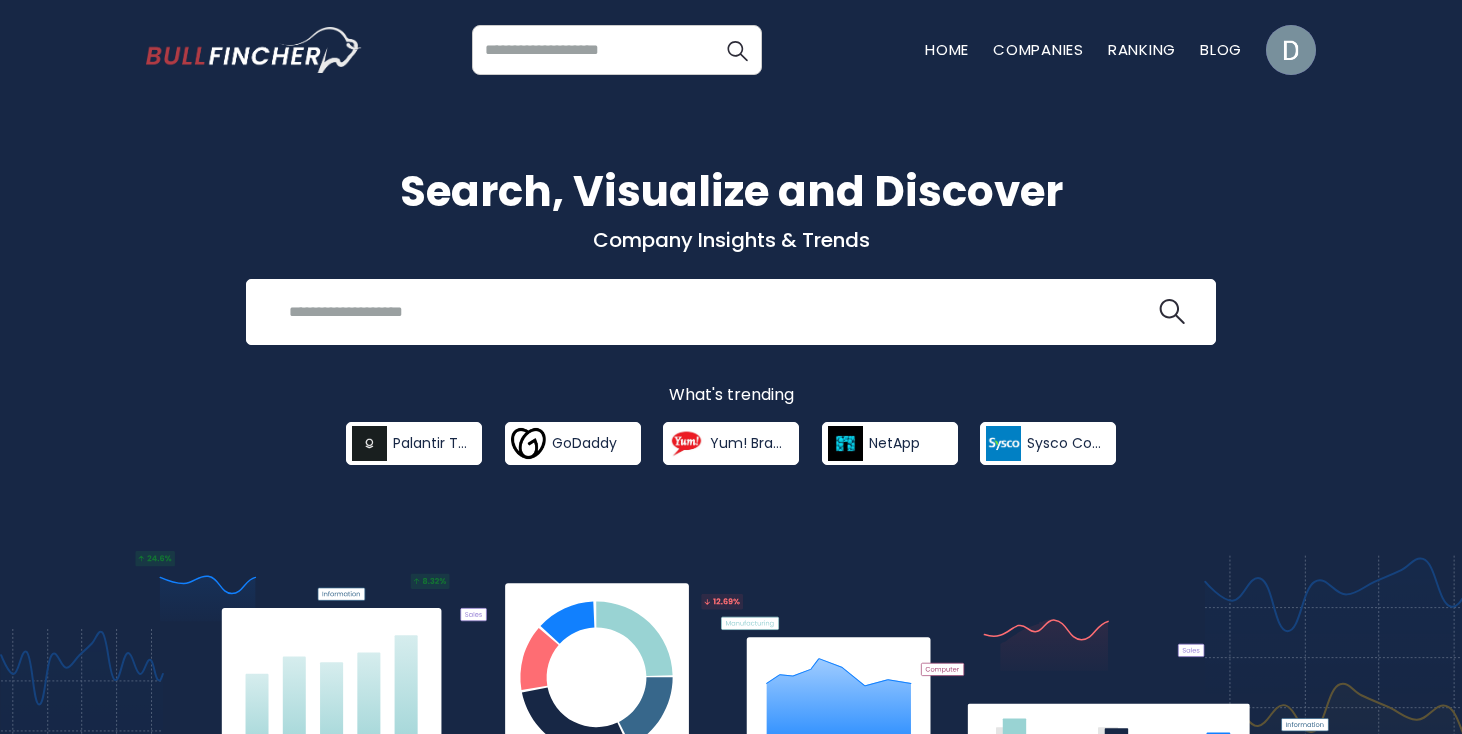 scroll, scrollTop: 0, scrollLeft: 0, axis: both 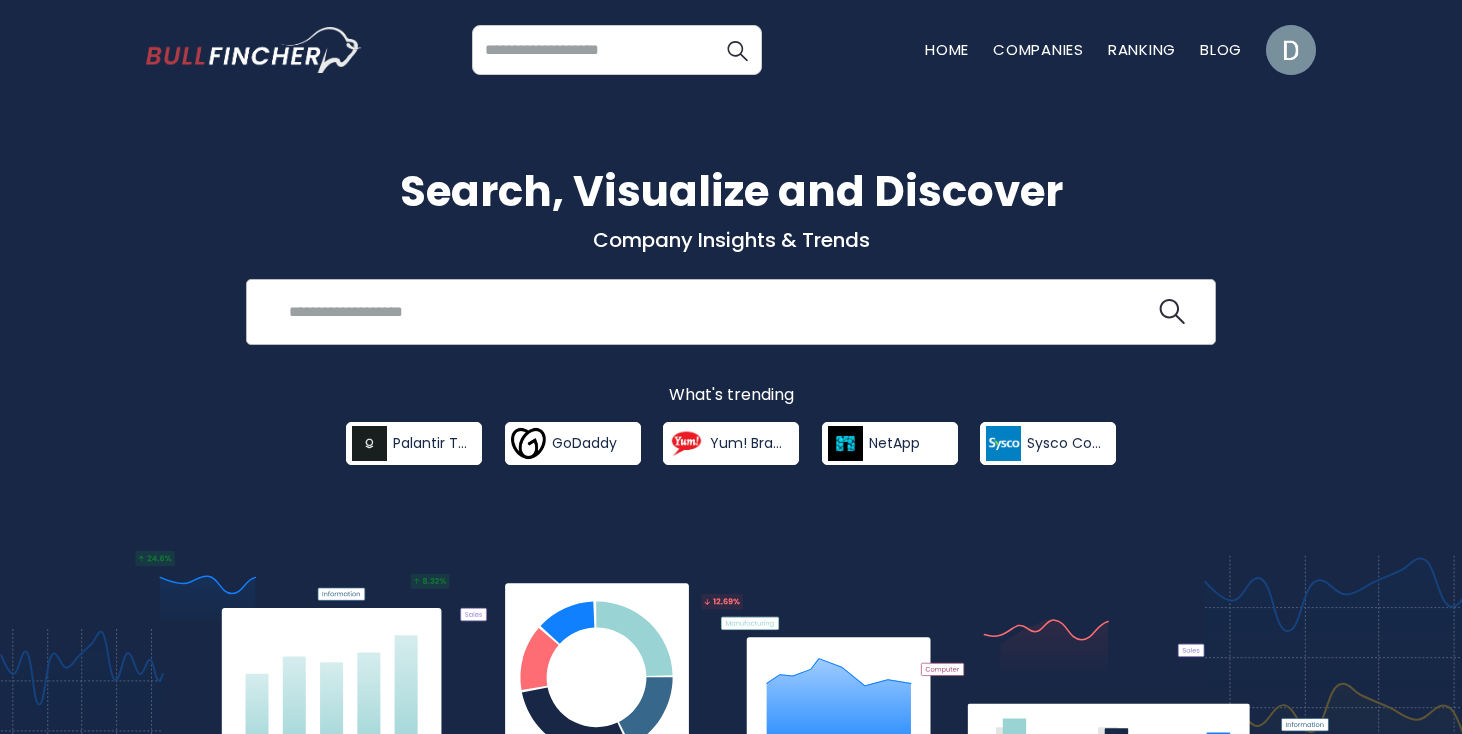 click at bounding box center [716, 311] 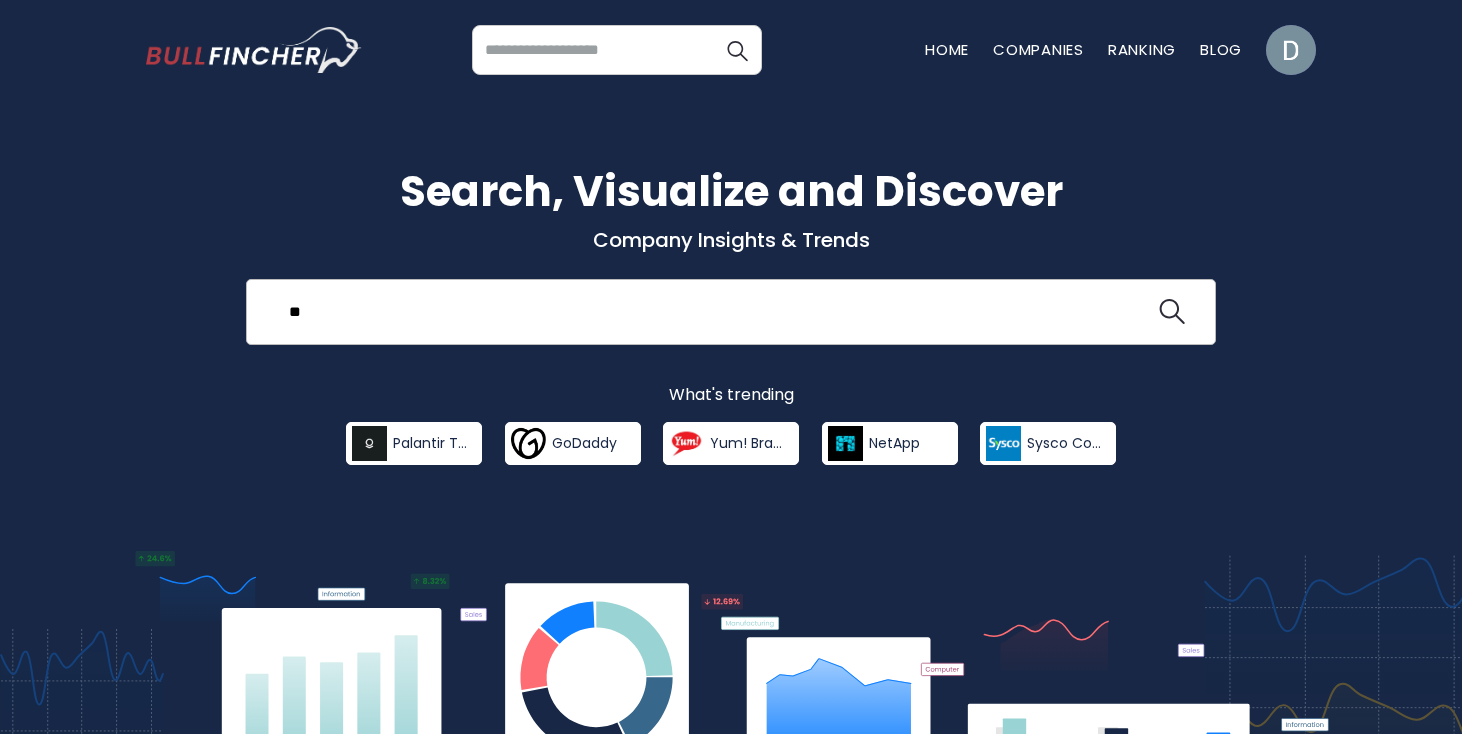 type on "*" 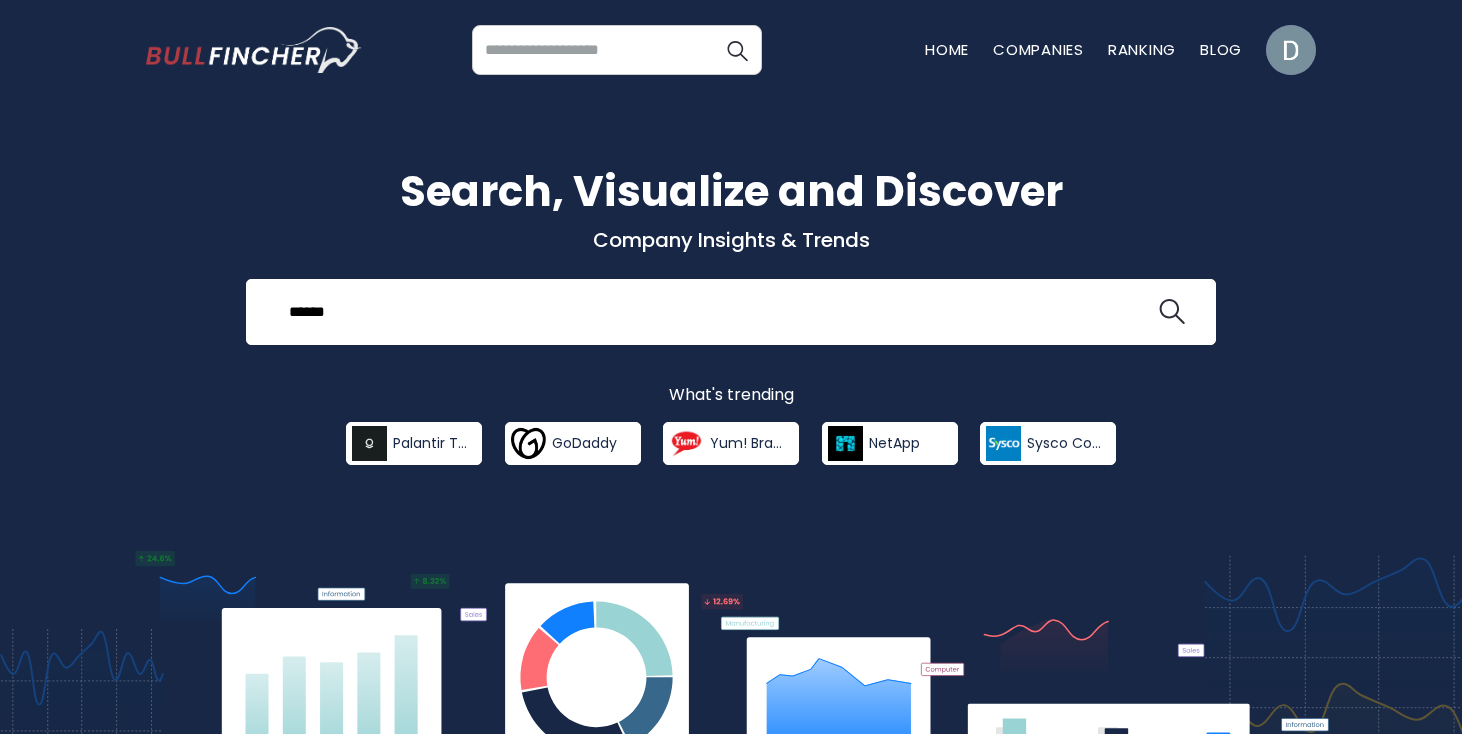 type on "******" 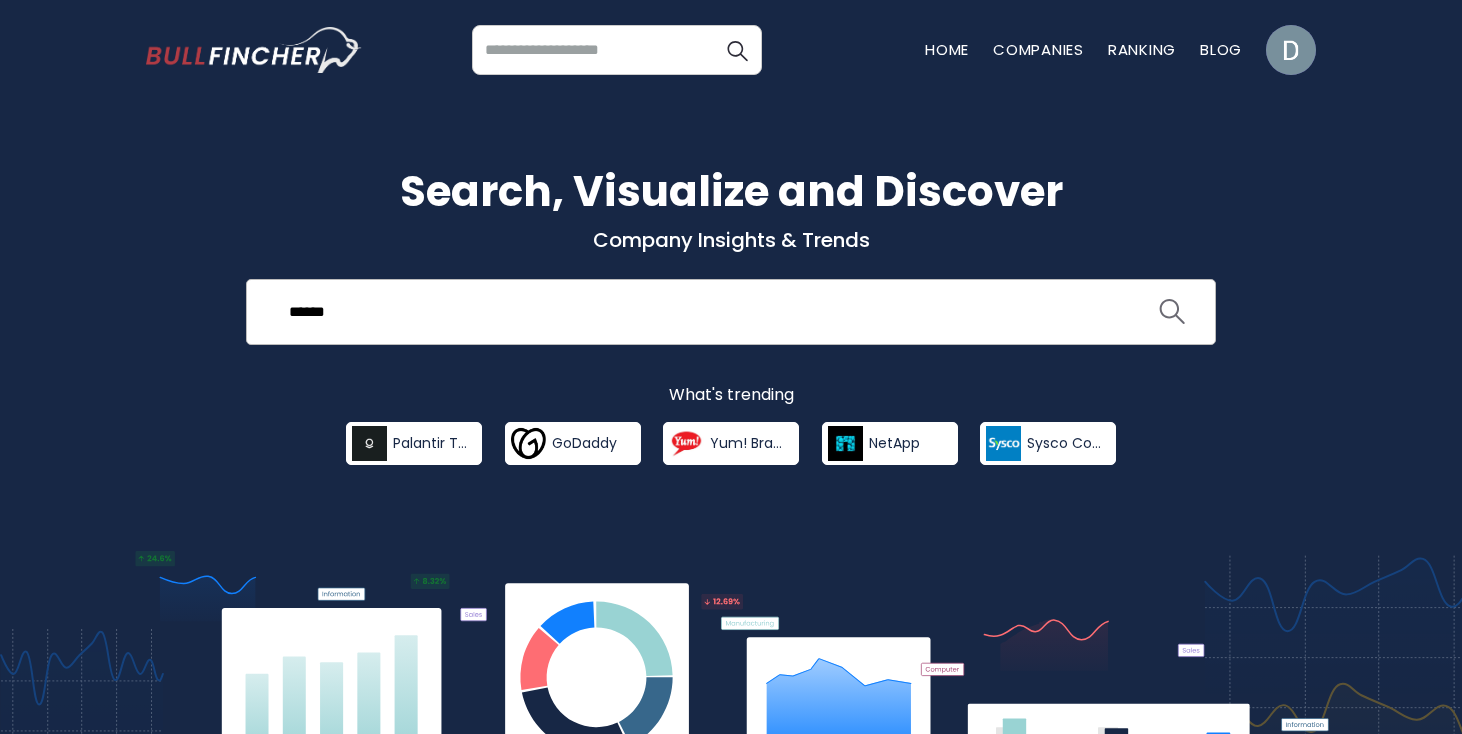 click at bounding box center [1172, 312] 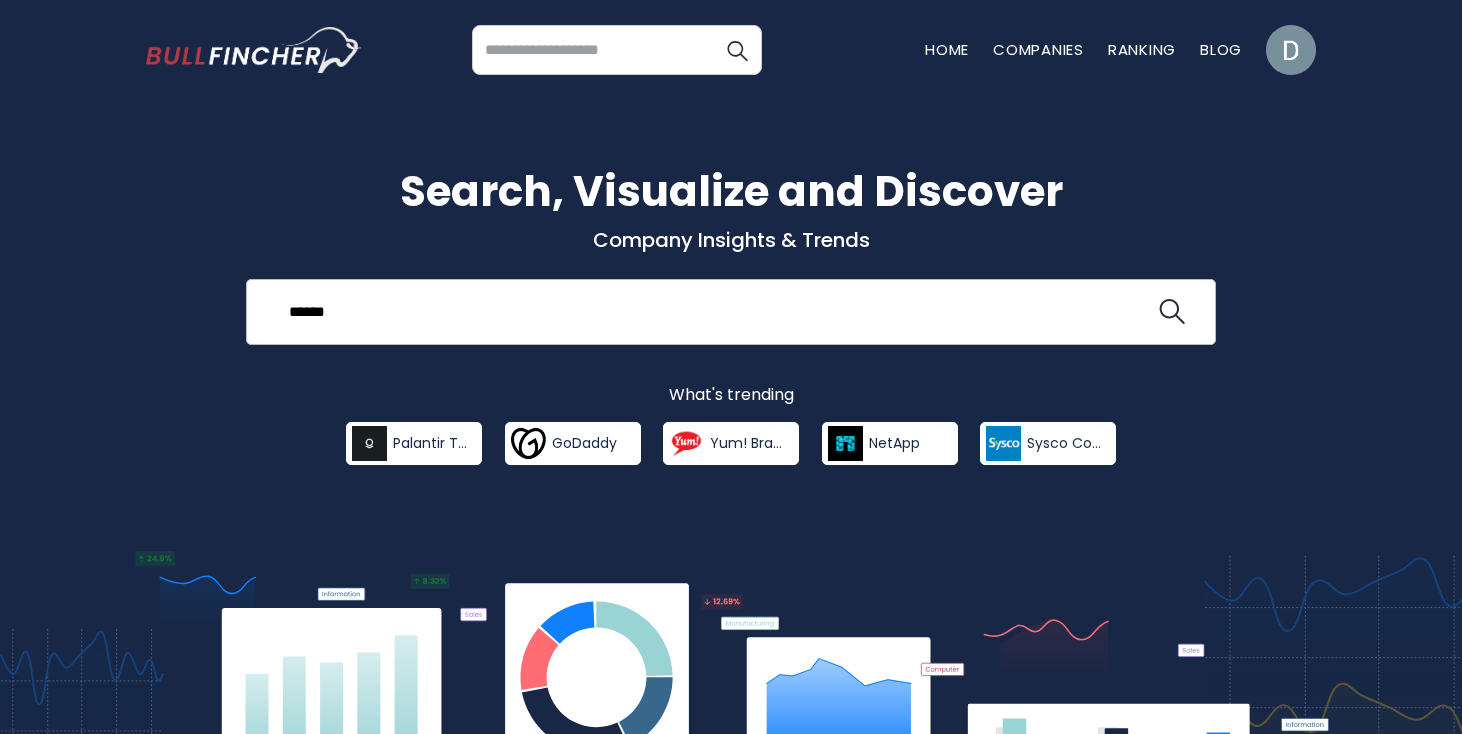 click on "******" at bounding box center [731, 311] 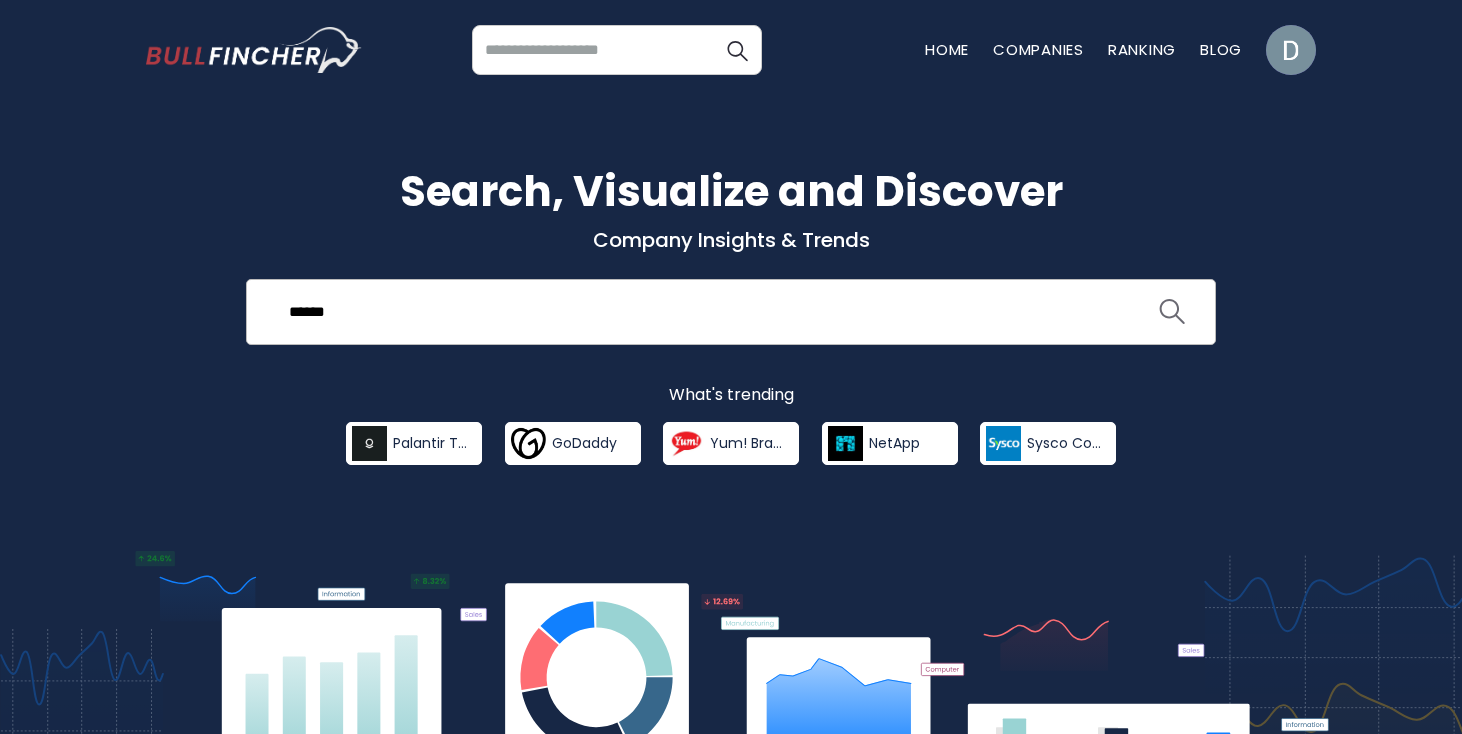 click at bounding box center [1172, 312] 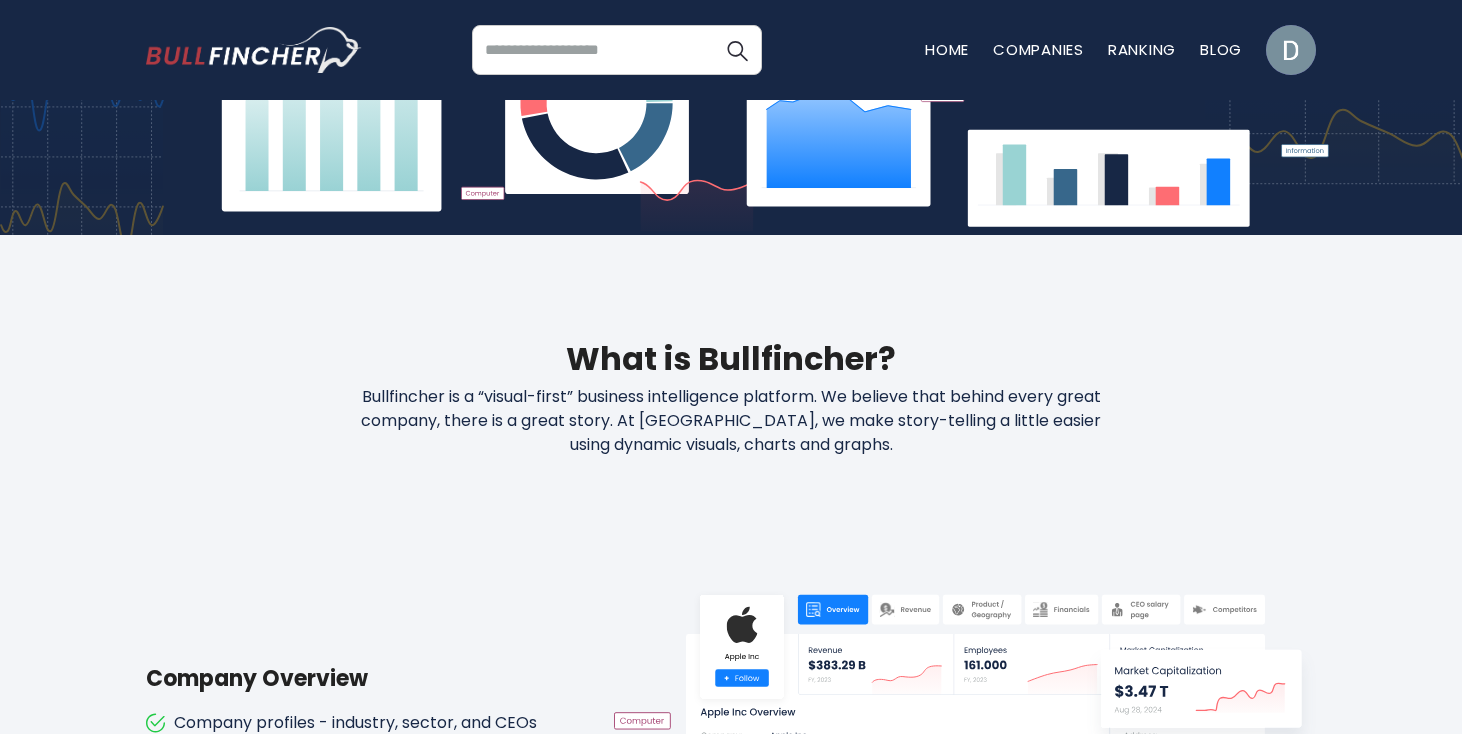 scroll, scrollTop: 0, scrollLeft: 0, axis: both 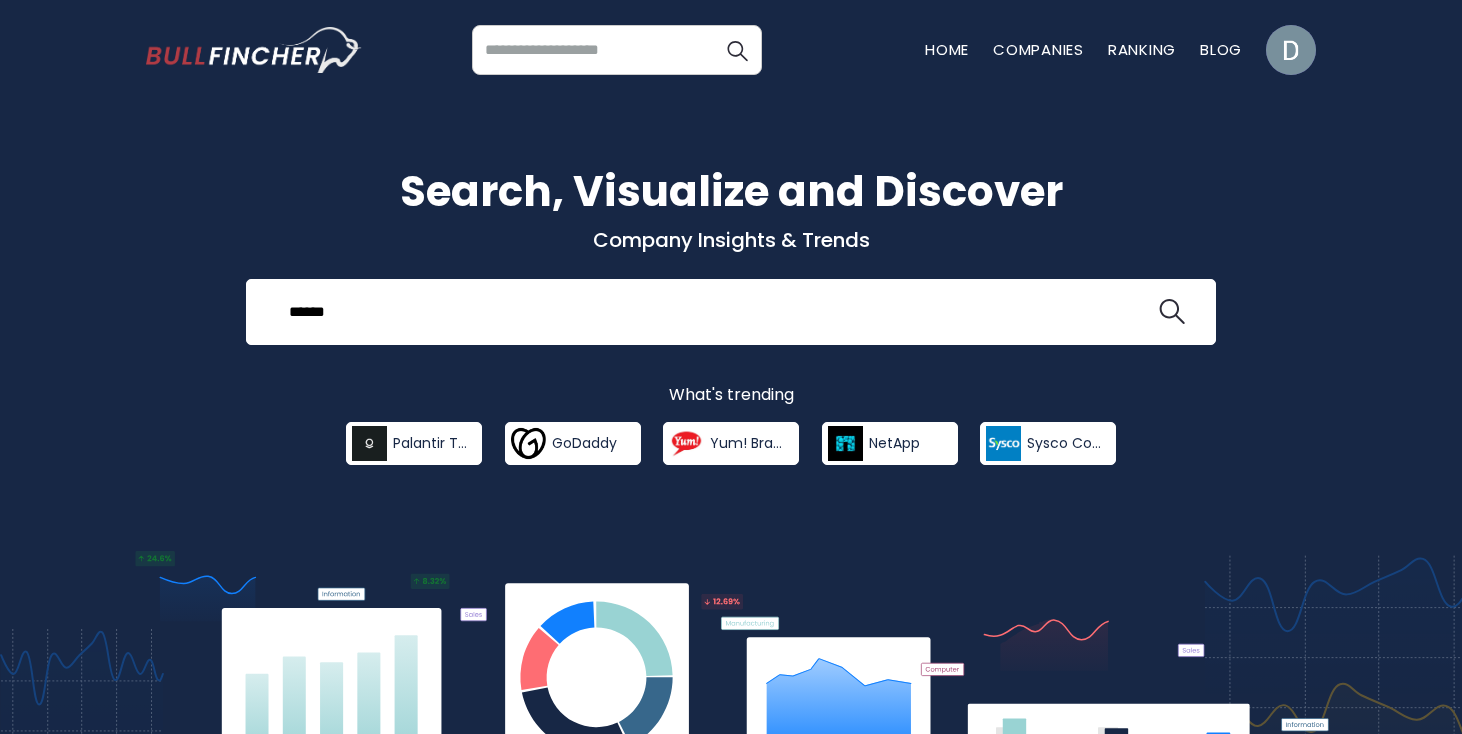click on "Recent searches
Trending searches
Home Companies" at bounding box center (731, 50) 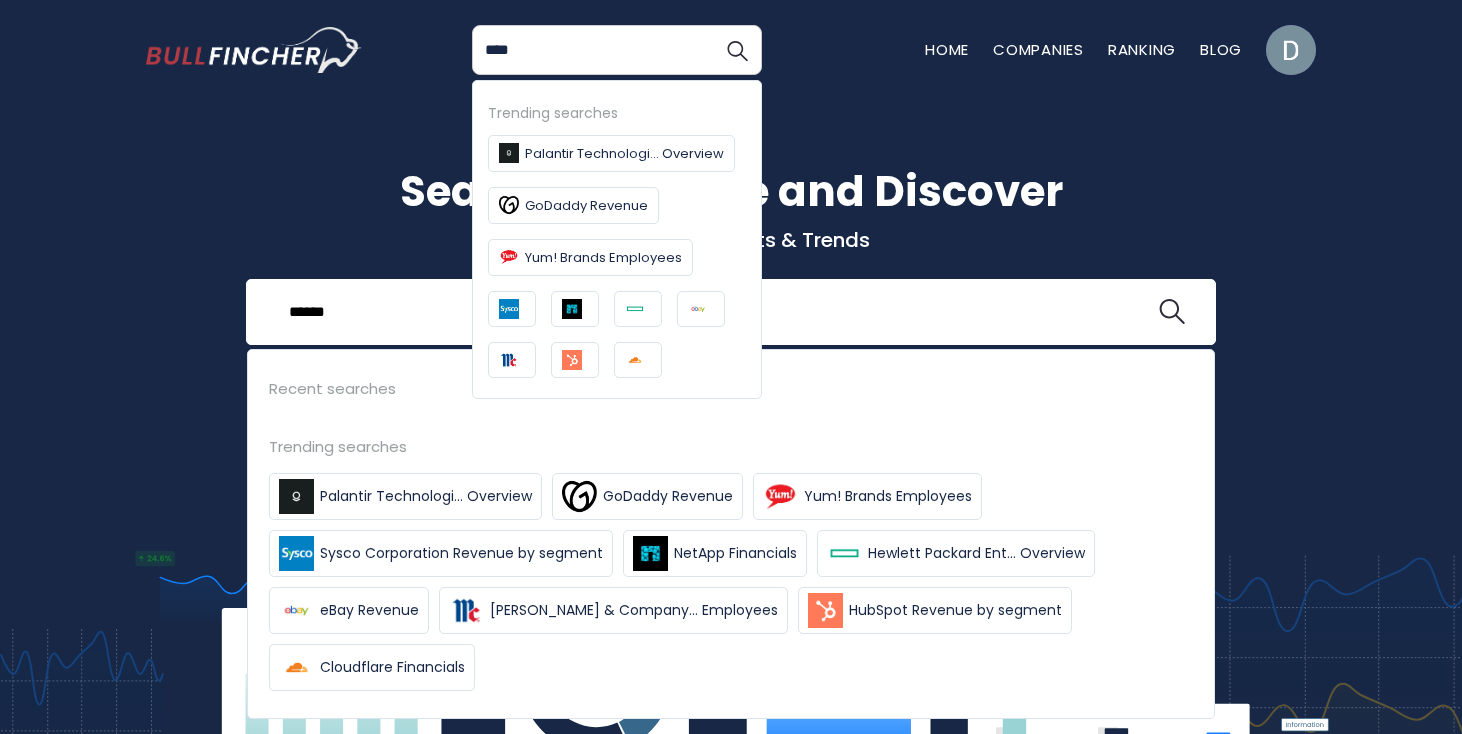 type on "****" 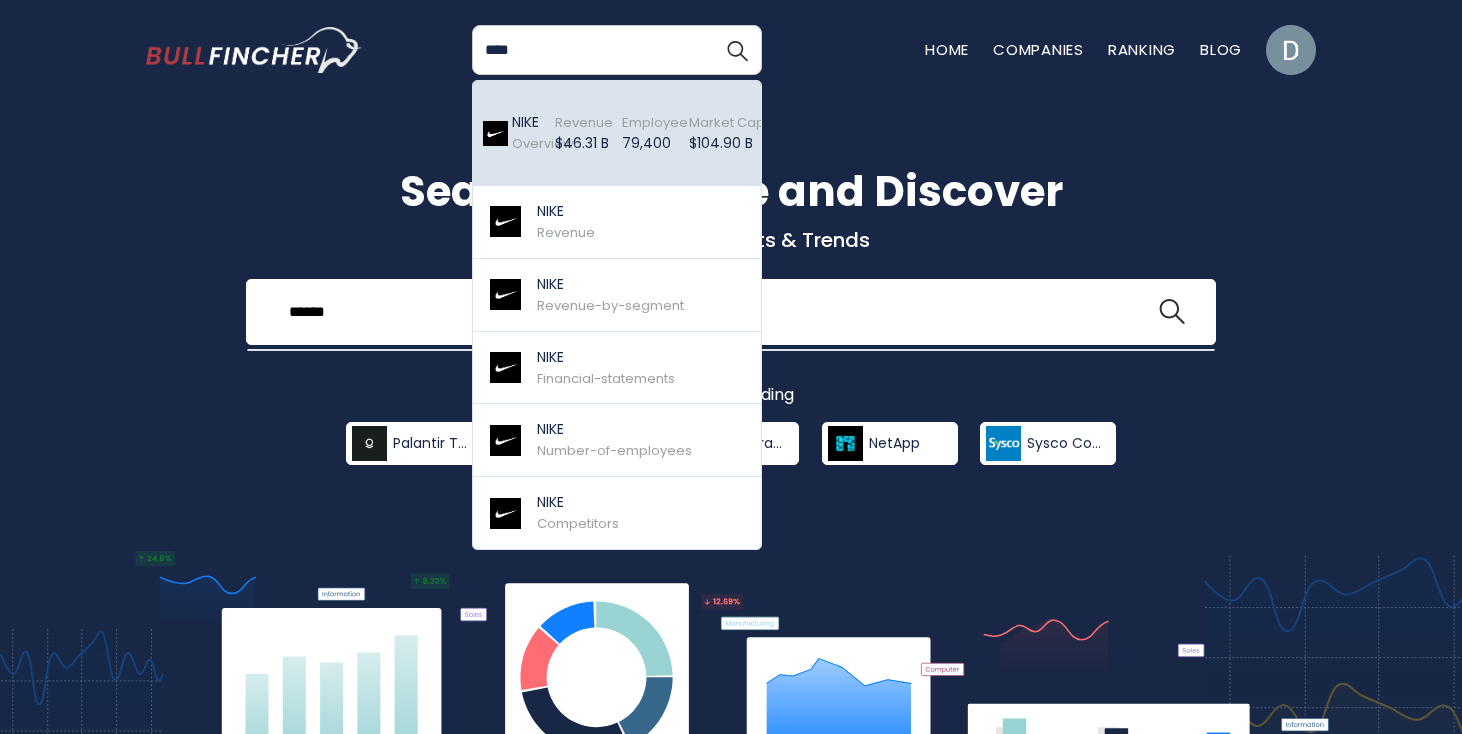 click on "Revenue" at bounding box center [584, 122] 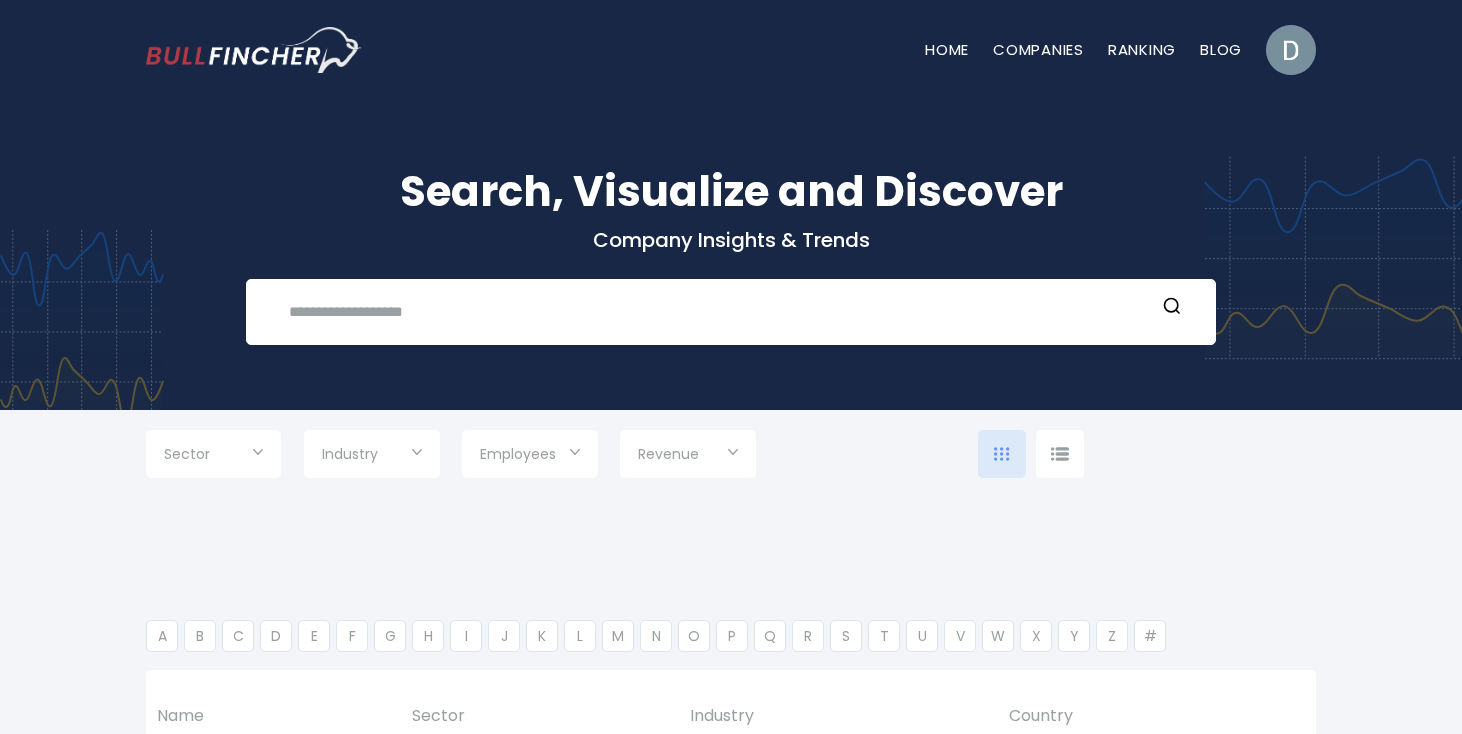 scroll, scrollTop: 0, scrollLeft: 0, axis: both 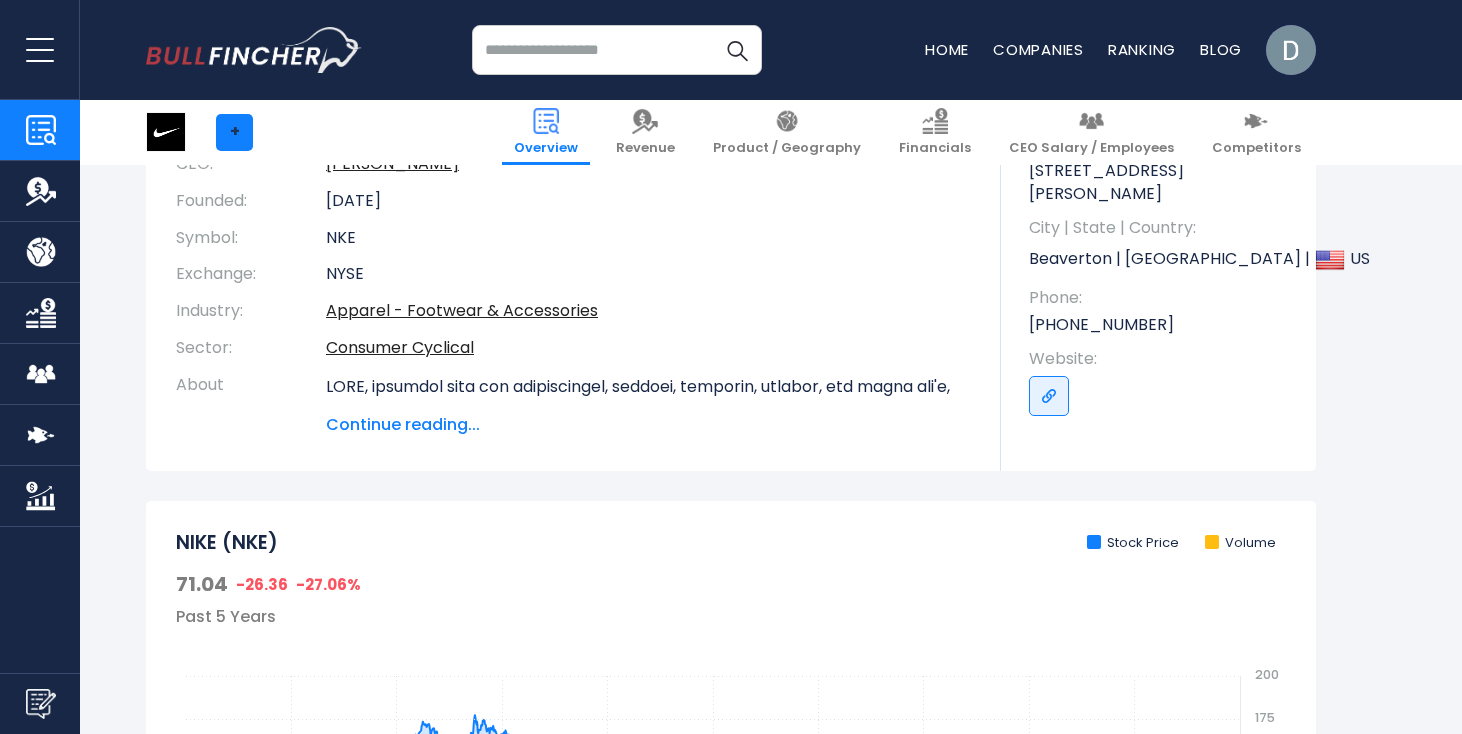 click on "+" at bounding box center (234, 132) 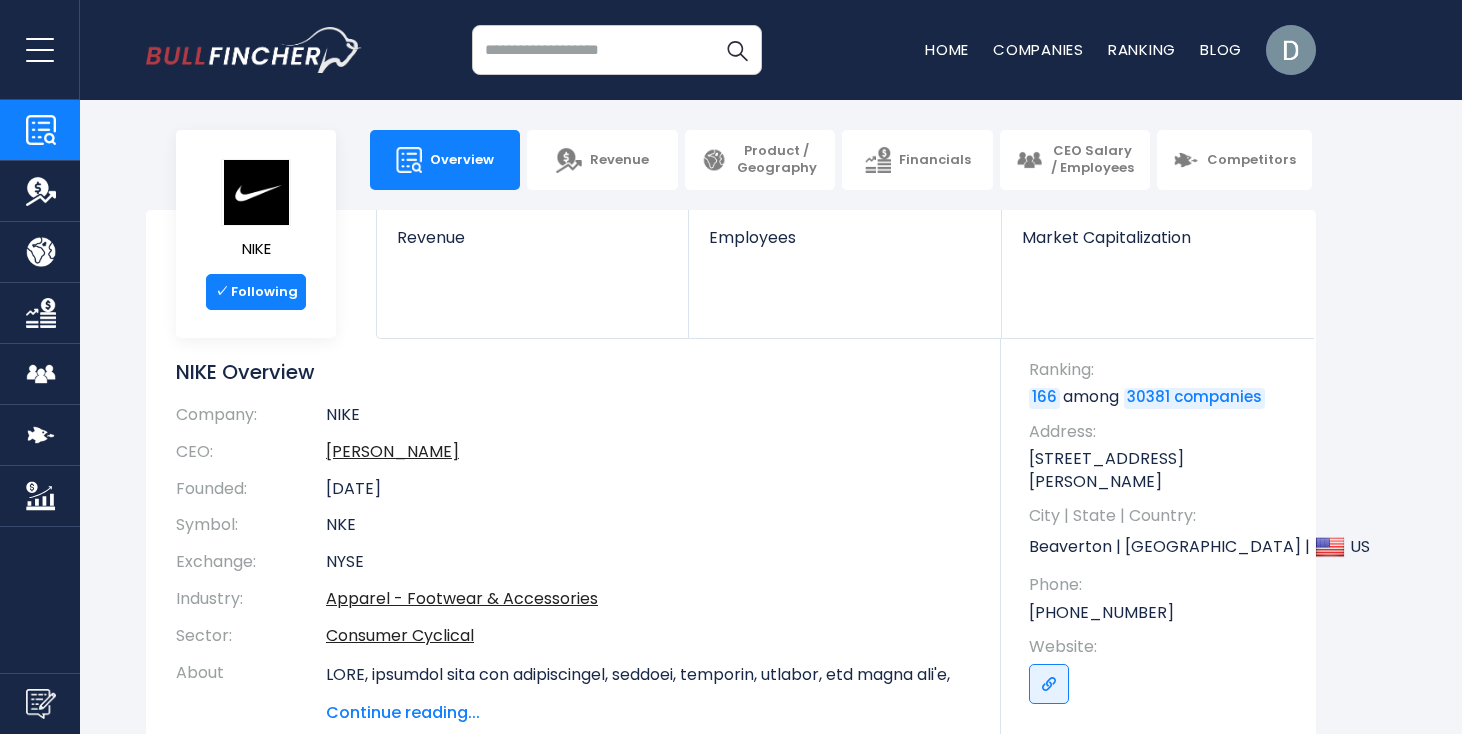 scroll, scrollTop: 0, scrollLeft: 0, axis: both 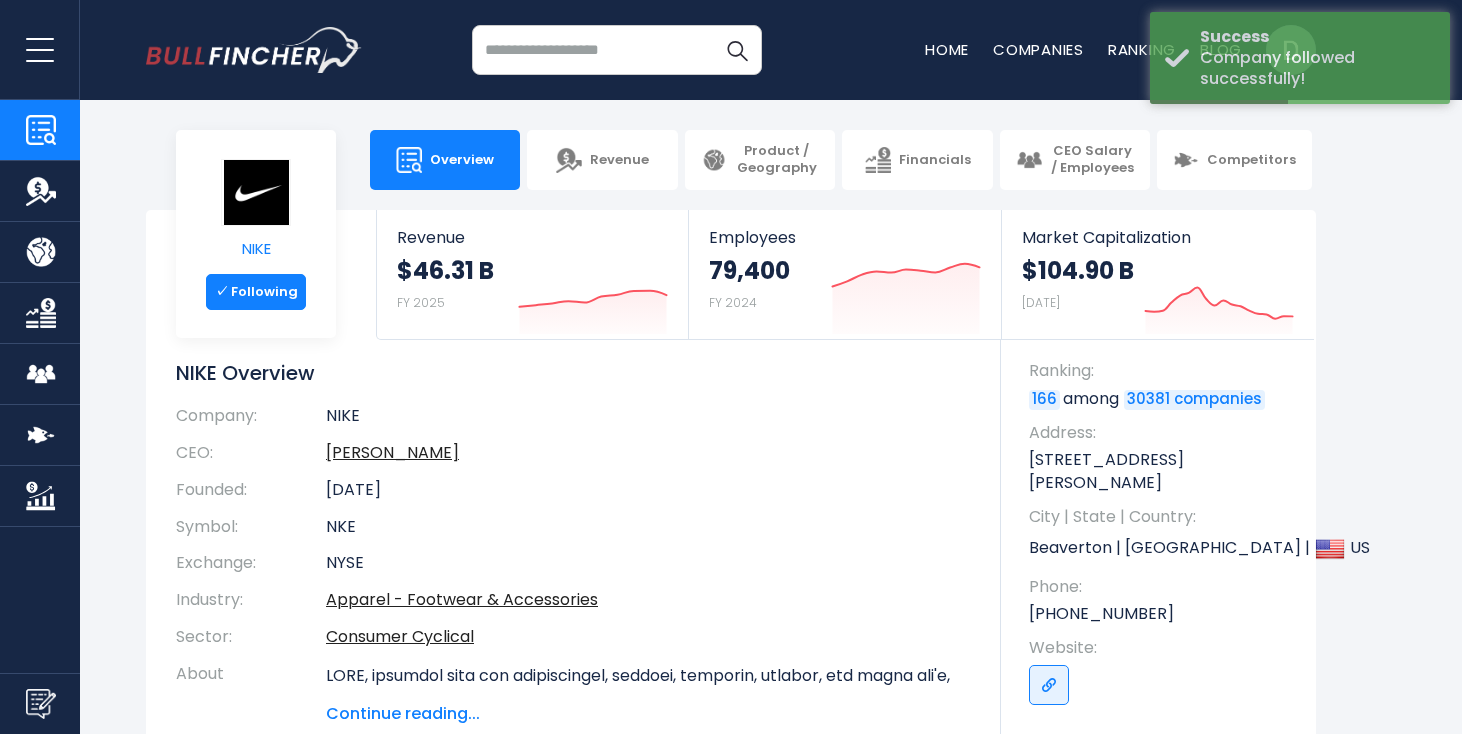 click on "NIKE" at bounding box center (256, 216) 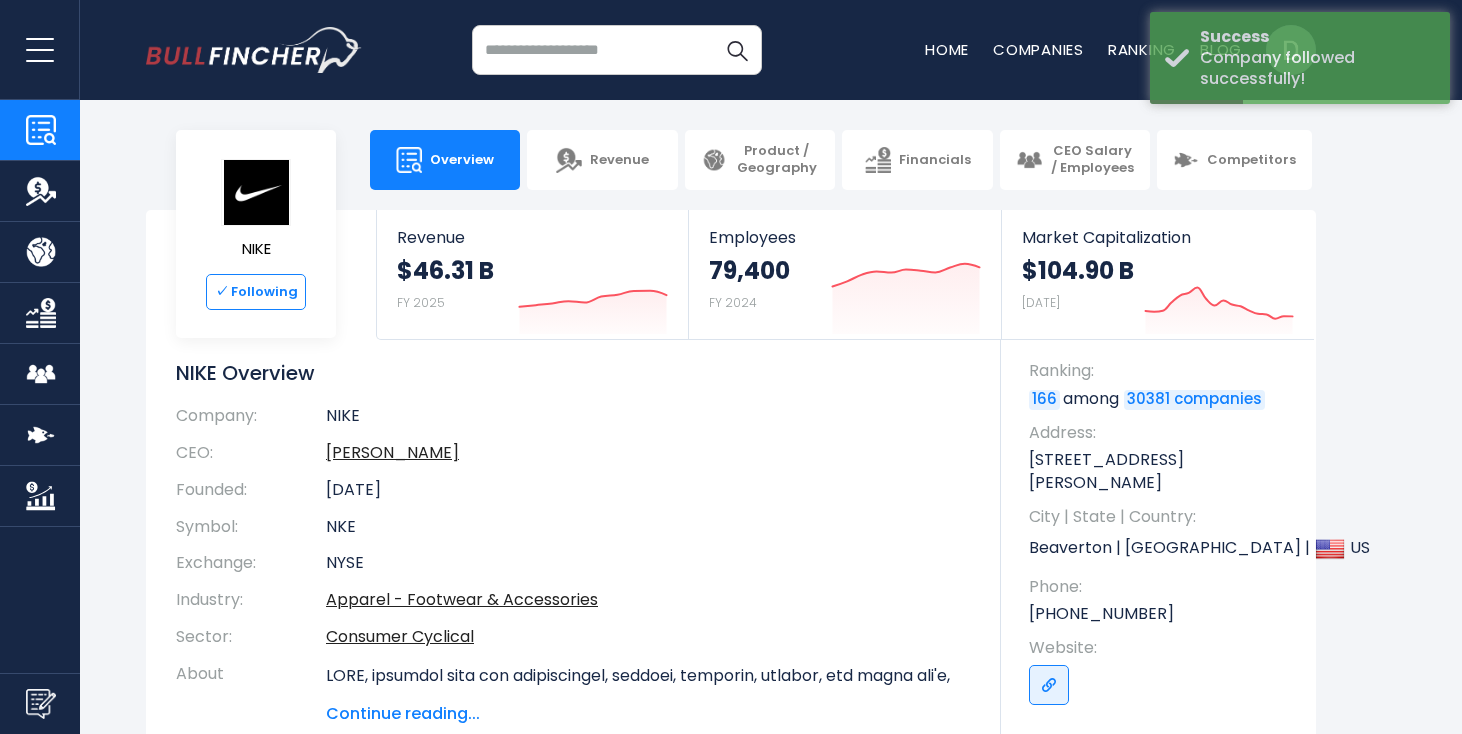 click on "✓ Following" at bounding box center [256, 292] 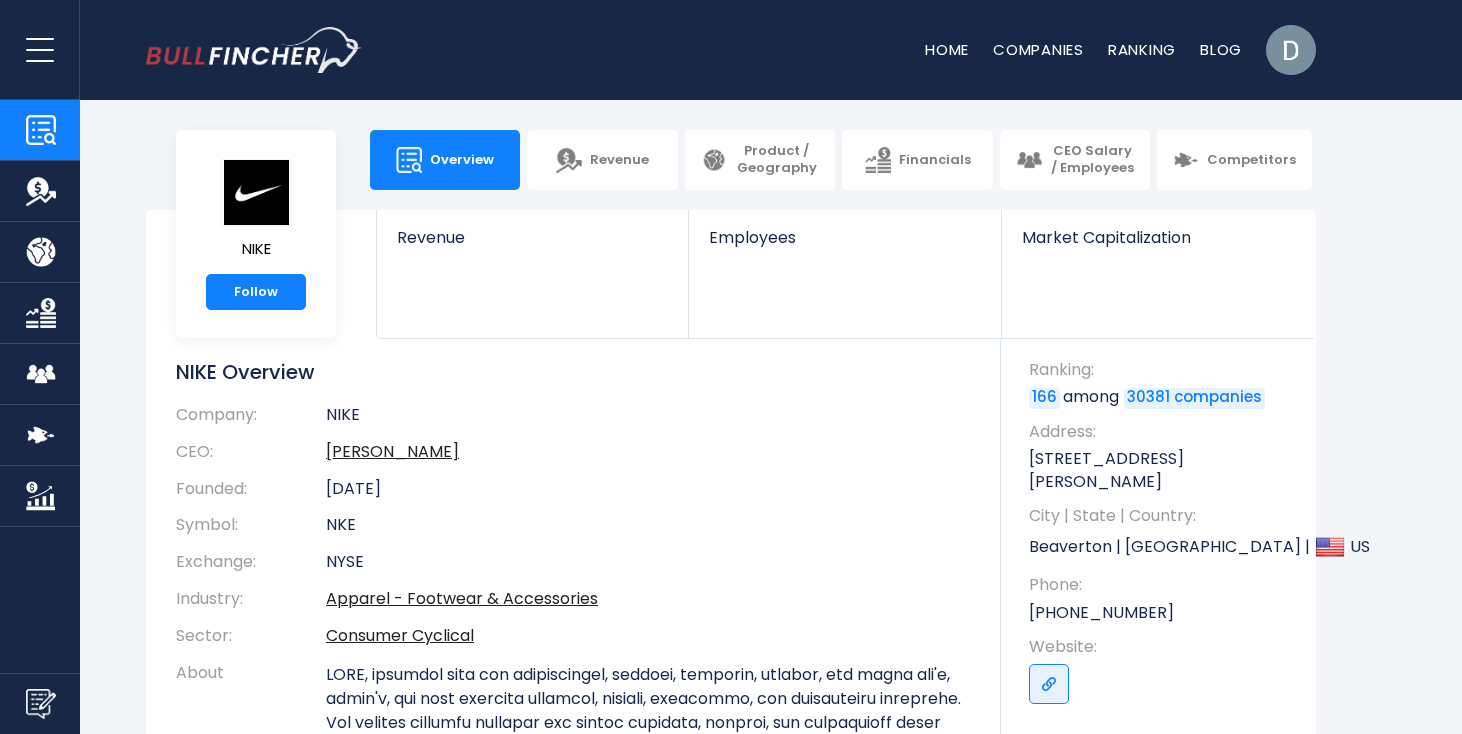 scroll, scrollTop: 0, scrollLeft: 0, axis: both 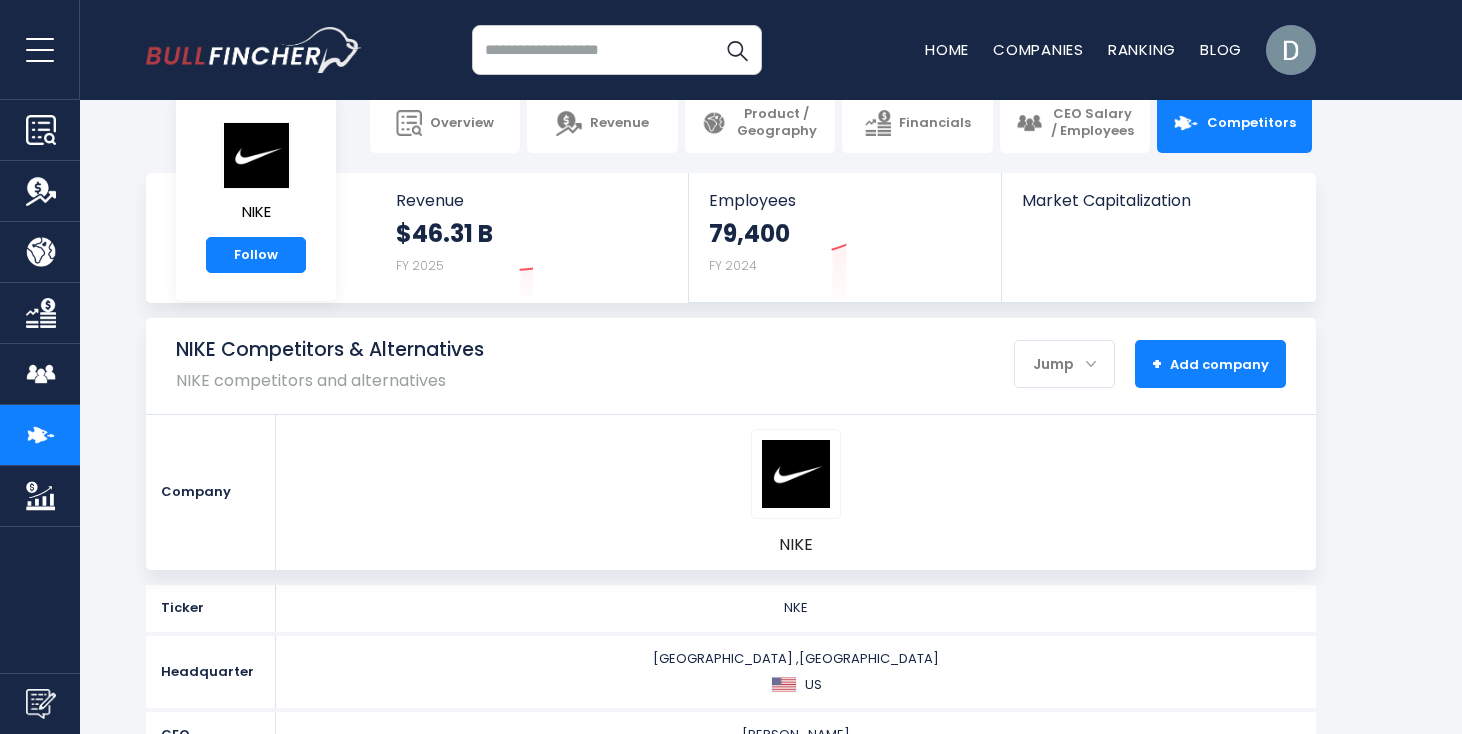 click on "+ Add company" at bounding box center [1210, 364] 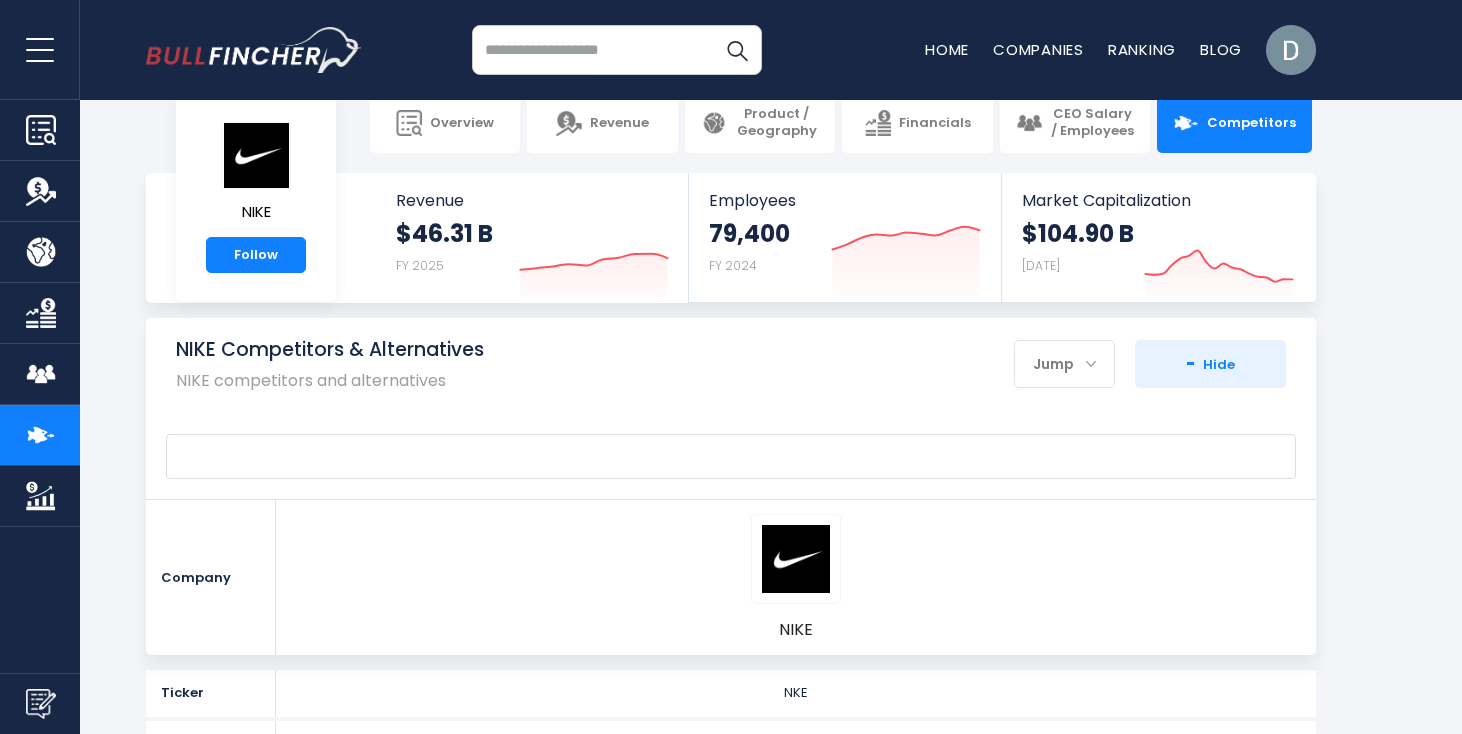 click on "**********" at bounding box center [731, 456] 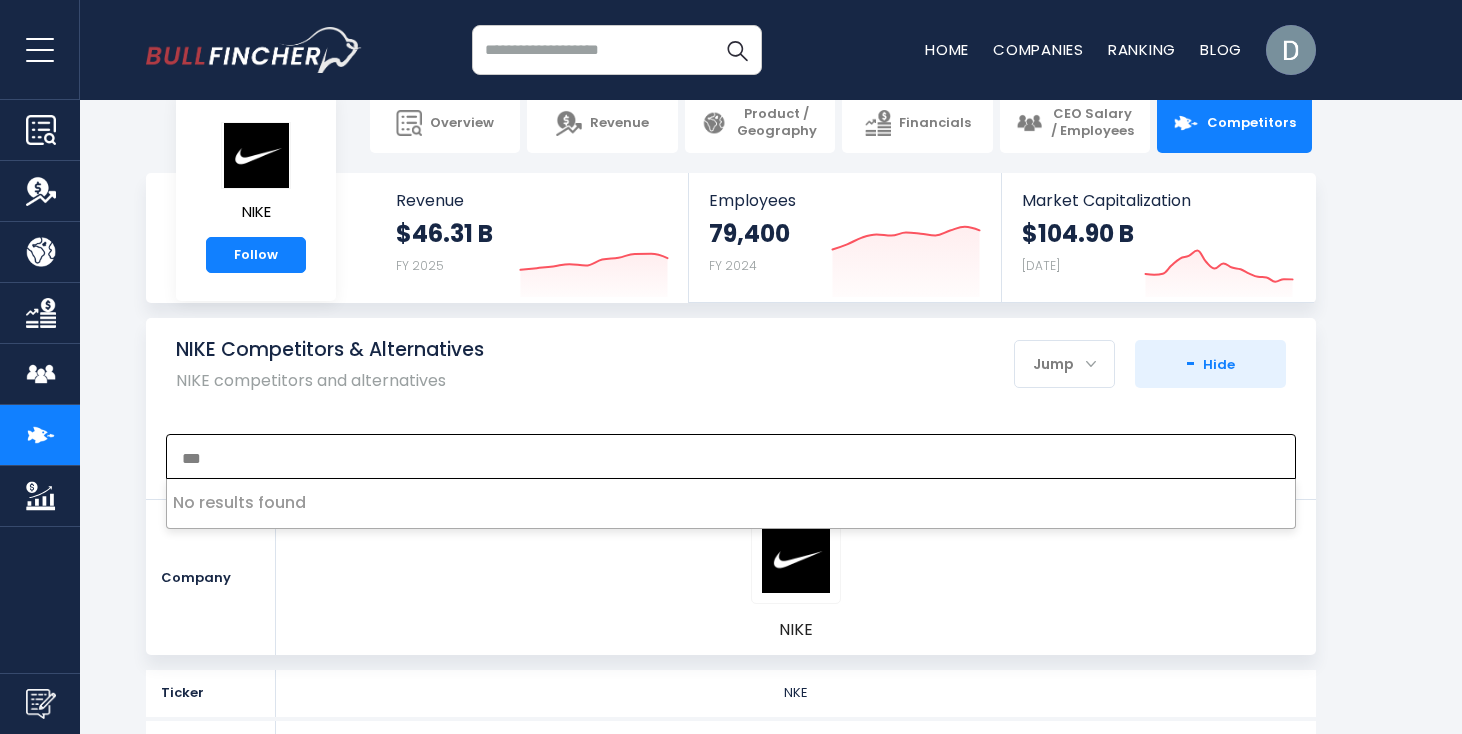 type on "***" 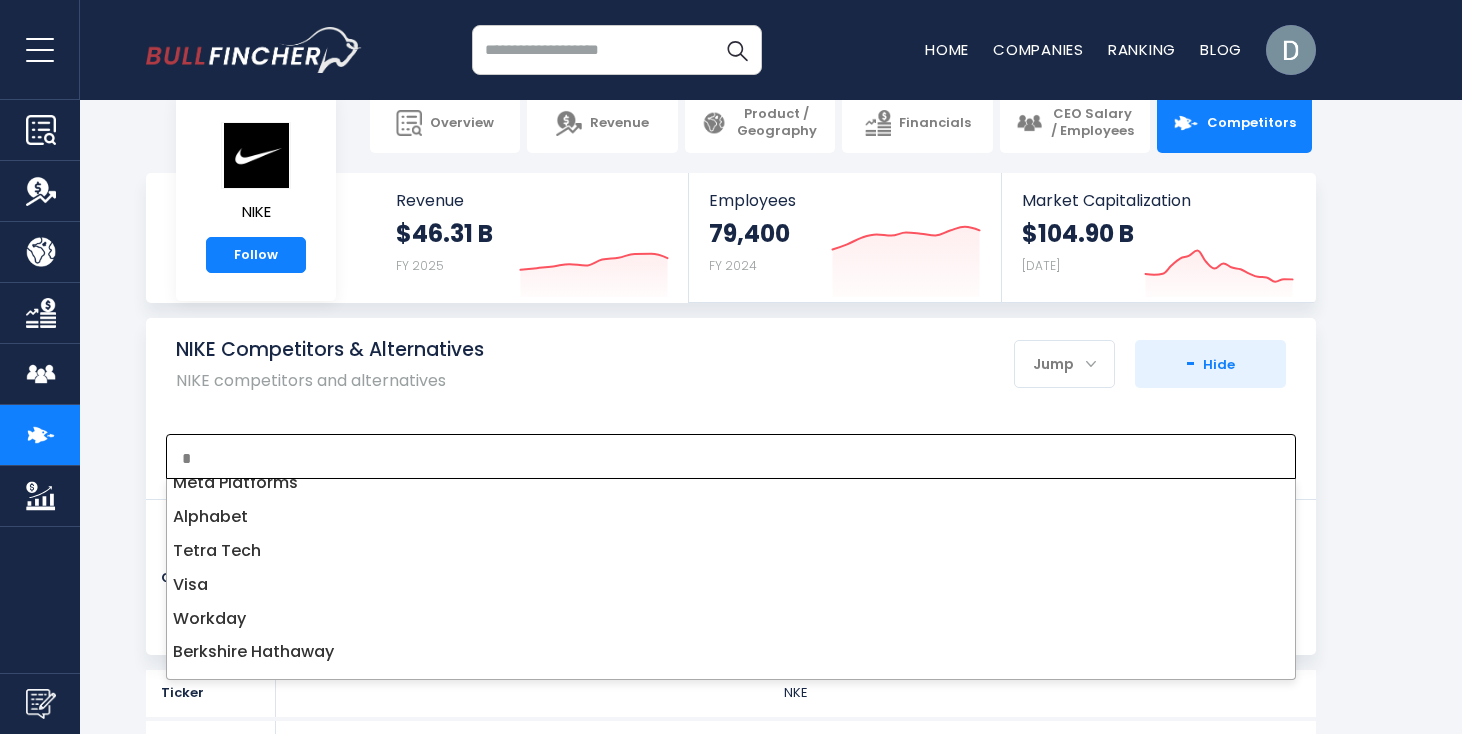 scroll, scrollTop: 0, scrollLeft: 0, axis: both 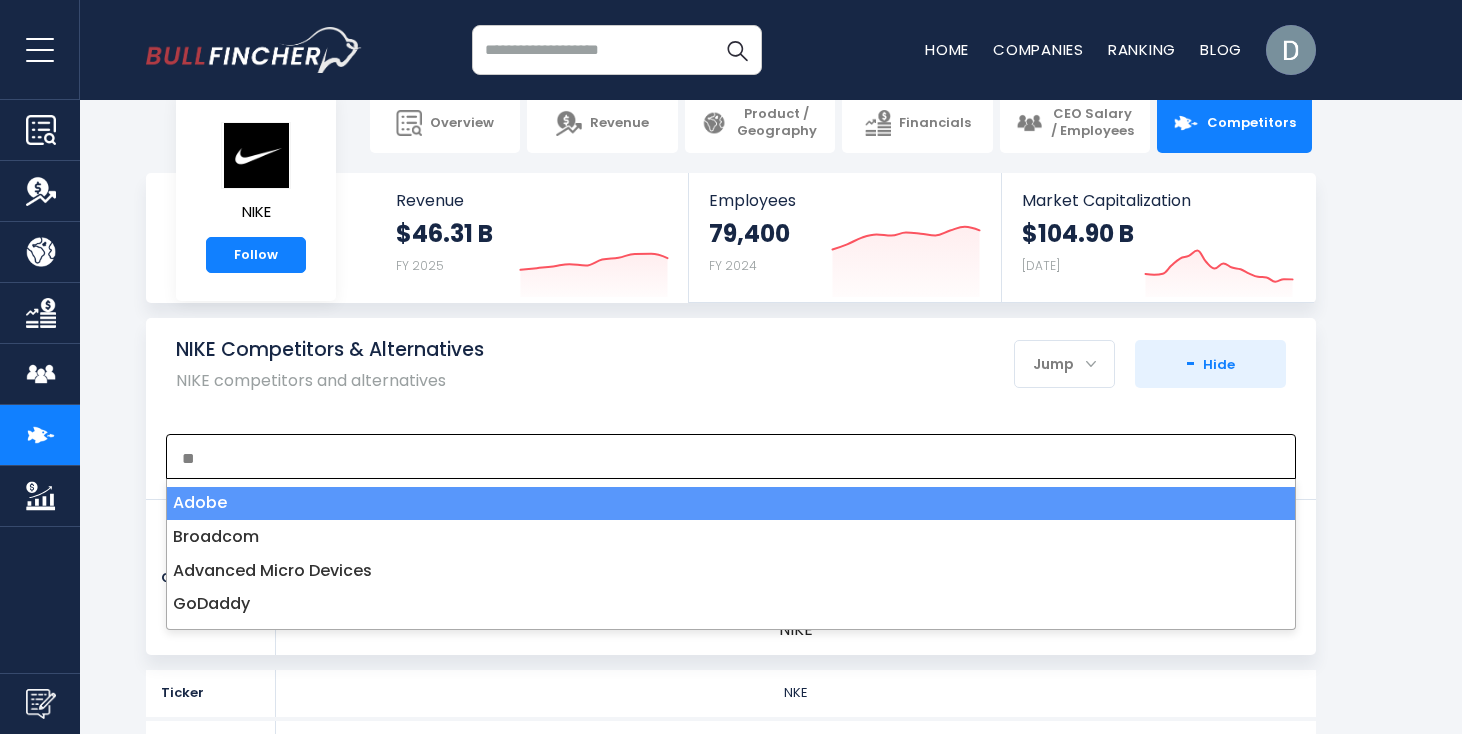 type on "*" 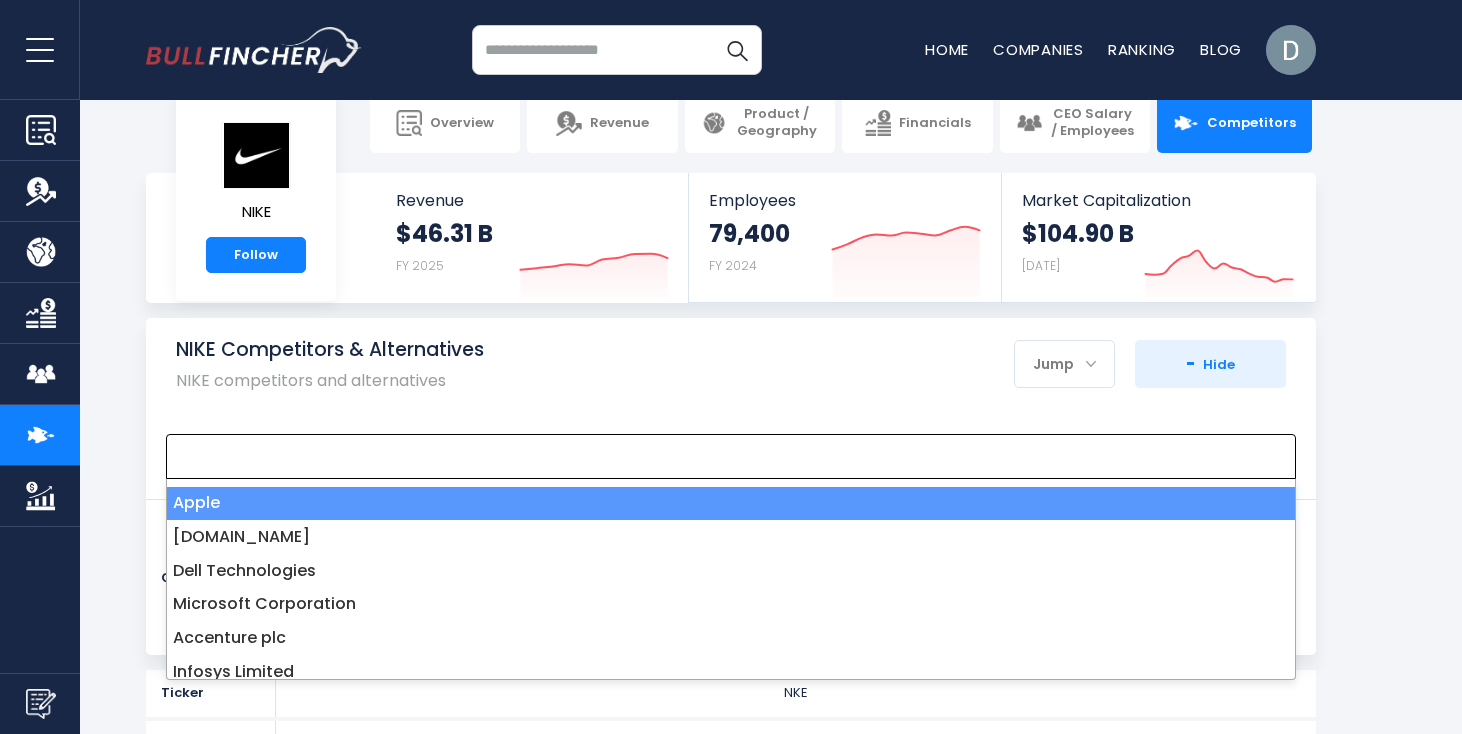 type 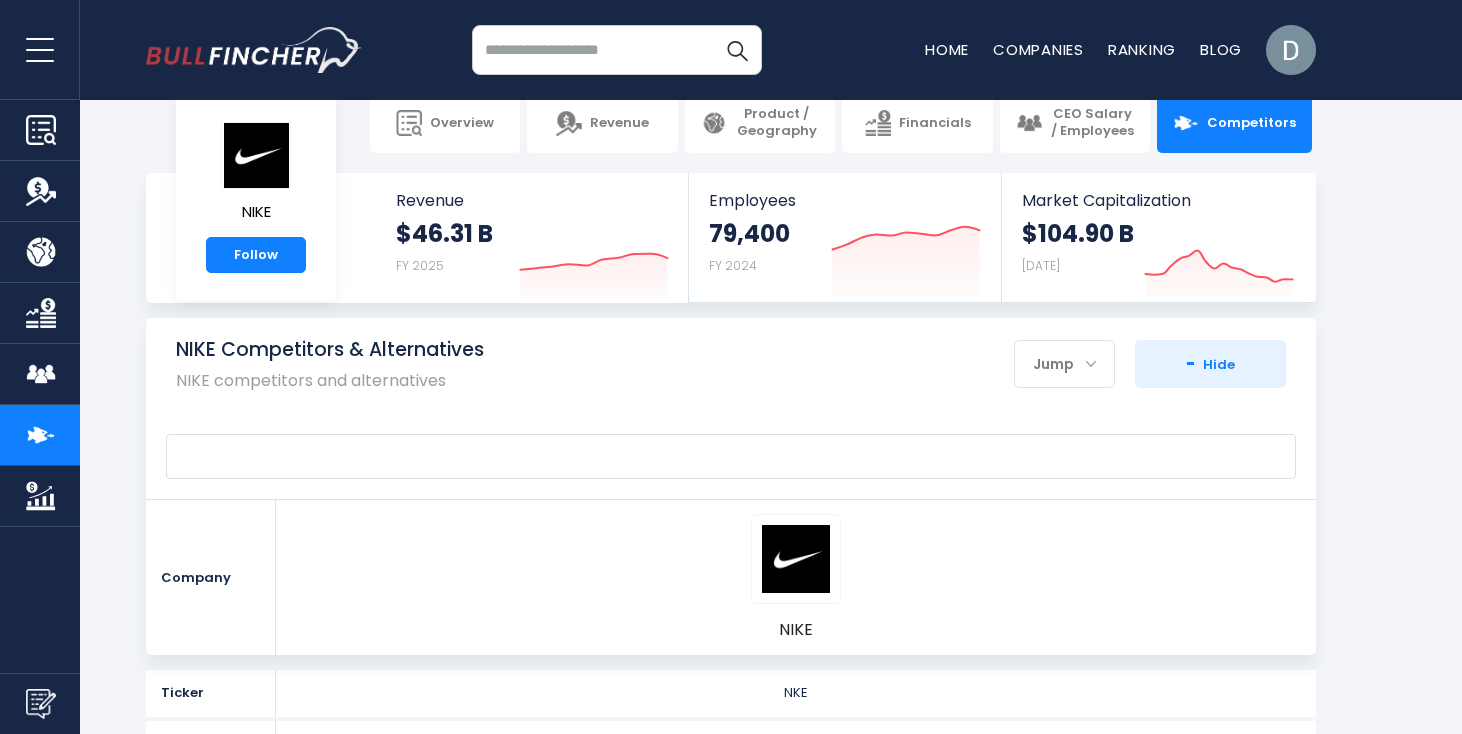 click on "NIKE Competitors & Alternatives
NIKE competitors and alternatives
Jump
Stock
Price
Market
Cap
Total Assets" at bounding box center [731, 366] 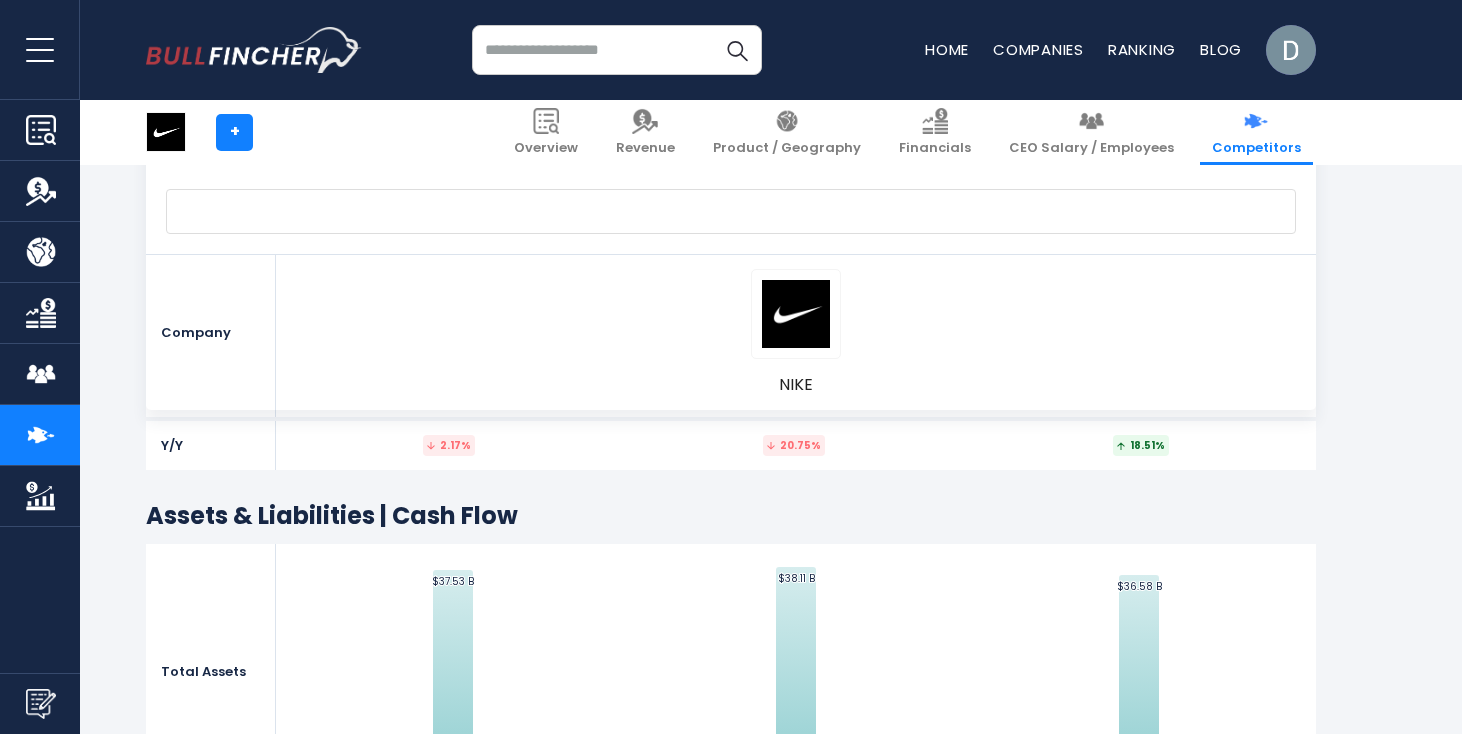 scroll, scrollTop: 5488, scrollLeft: 0, axis: vertical 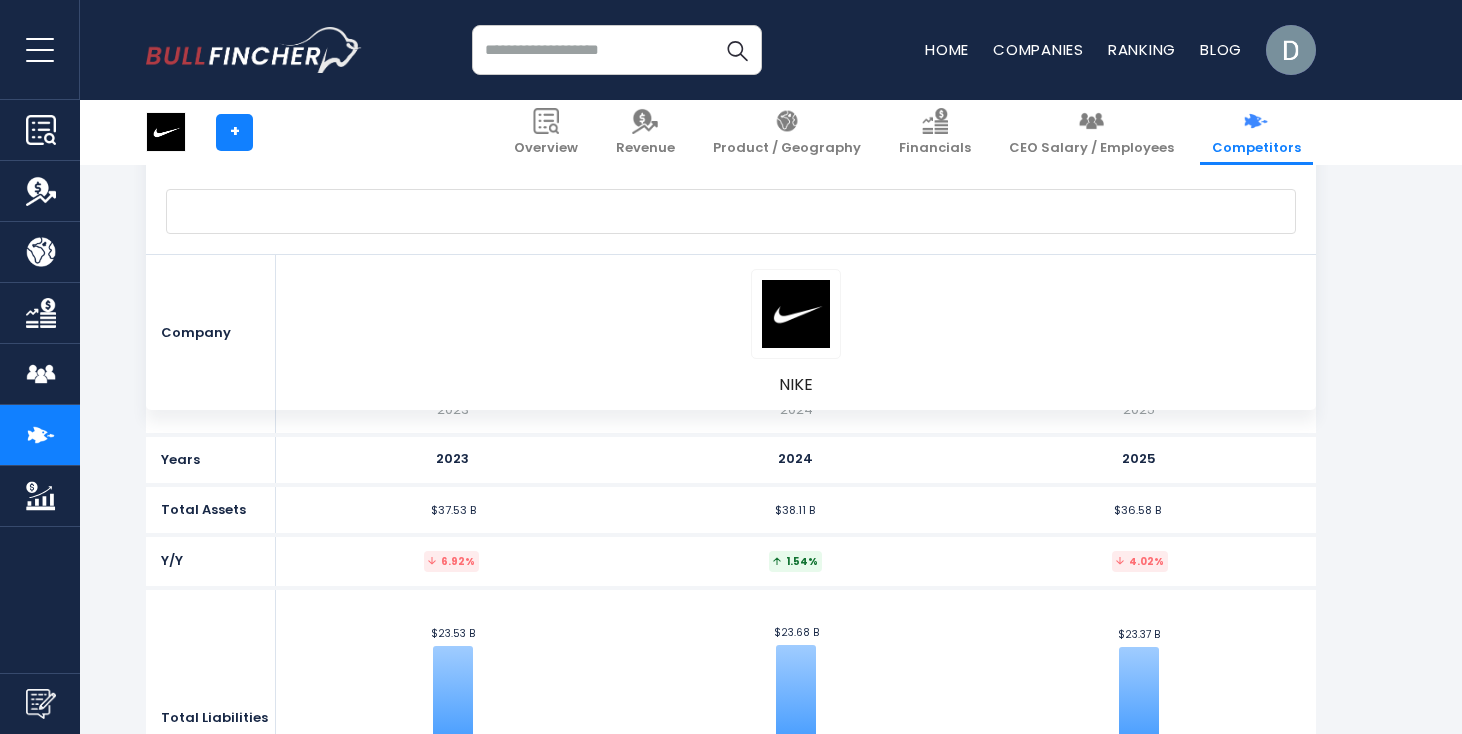 click on "NIKE" at bounding box center [796, 332] 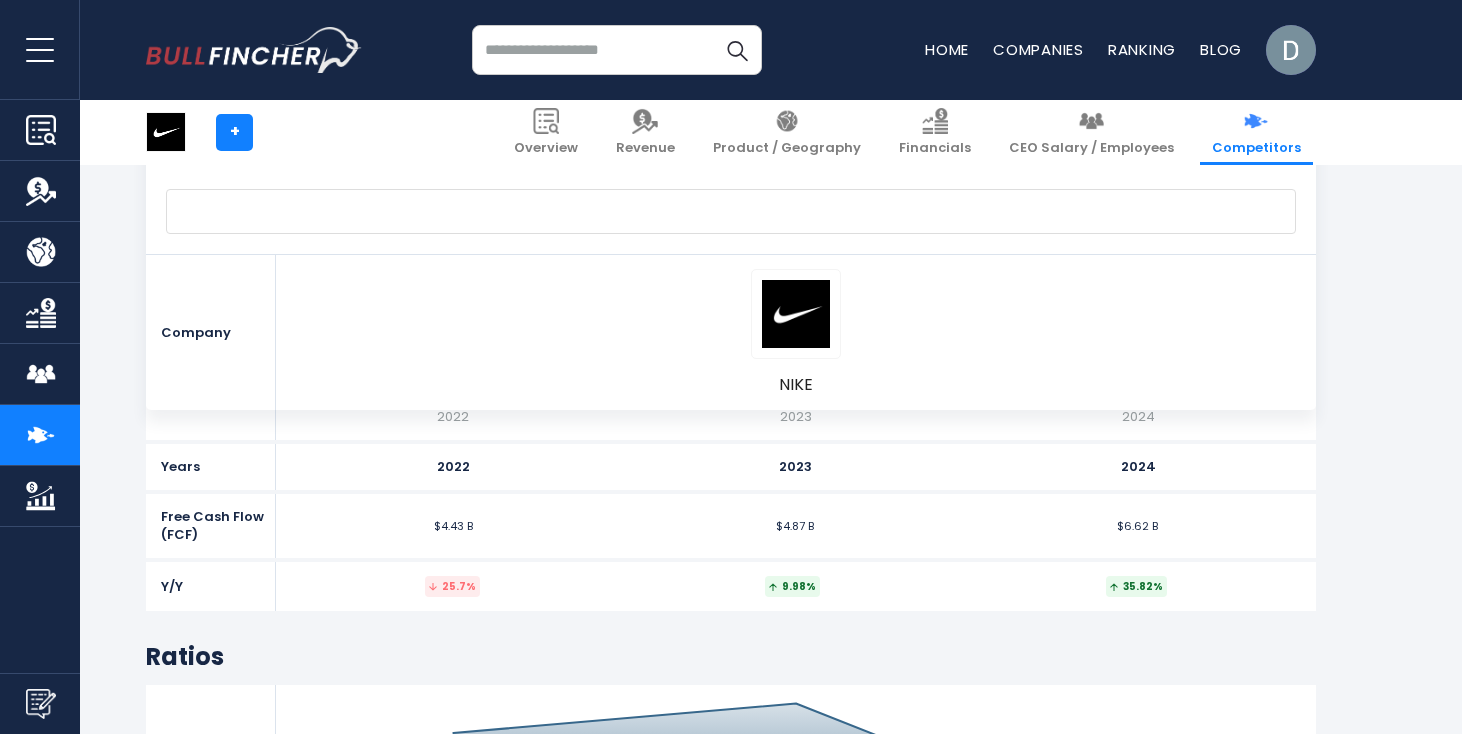 scroll, scrollTop: 8103, scrollLeft: 0, axis: vertical 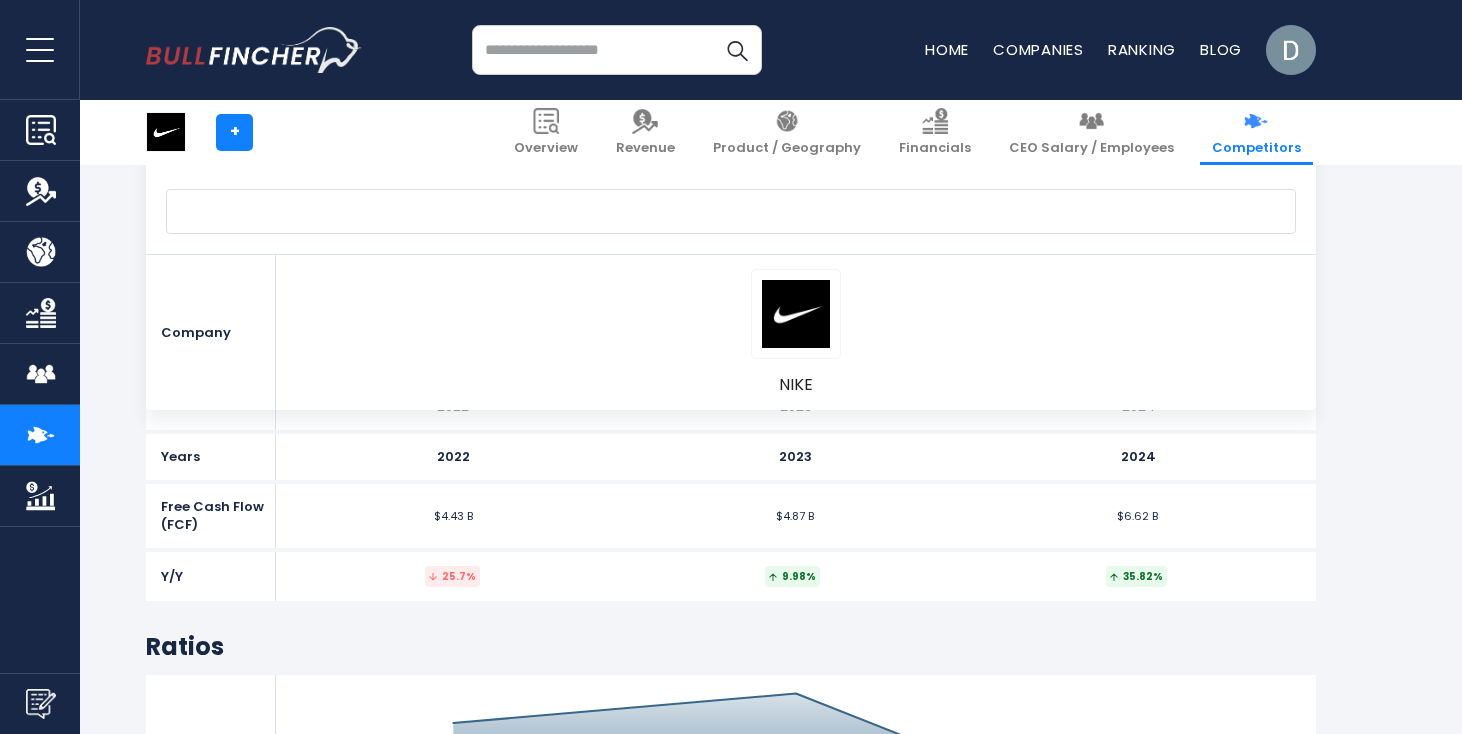 click on "Free Cash Flow (FCF)" at bounding box center (211, 516) 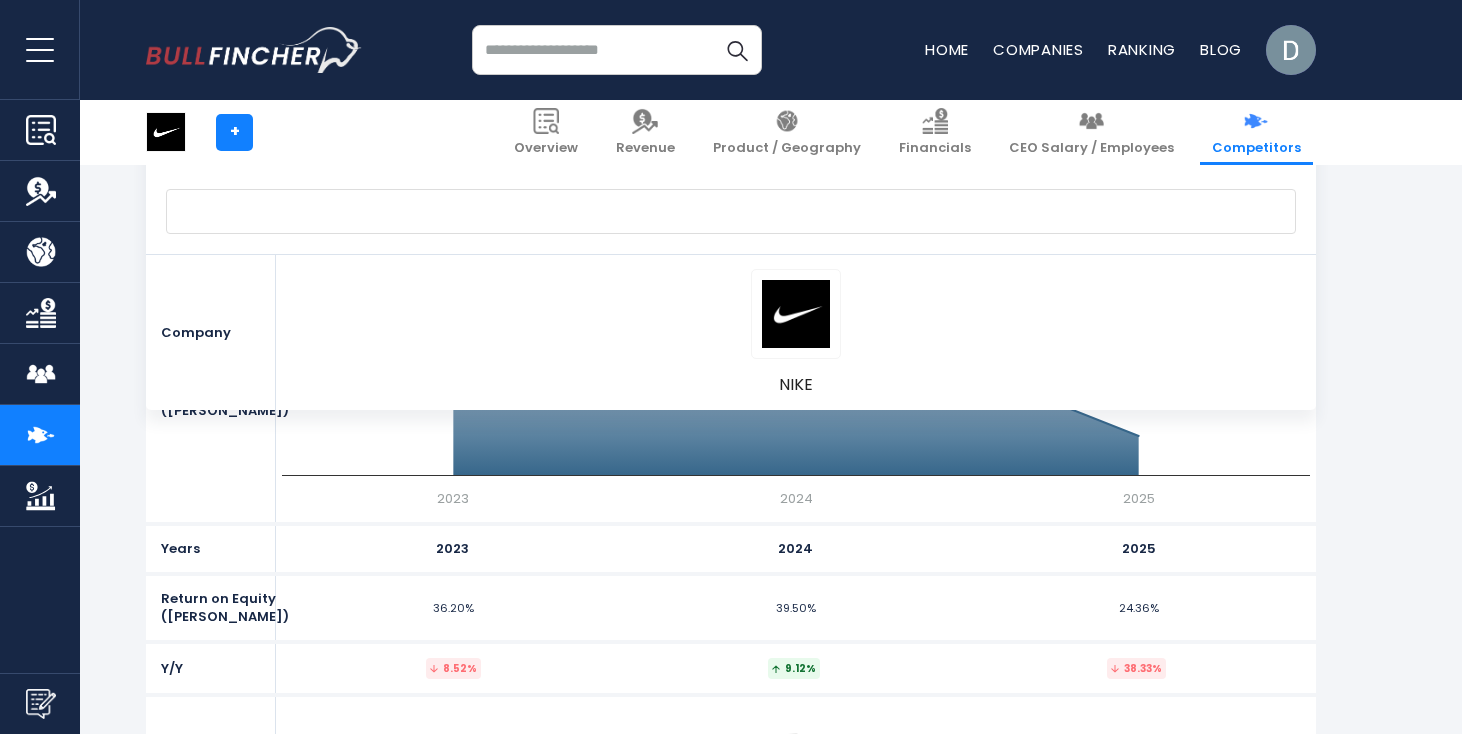 scroll, scrollTop: 8497, scrollLeft: 0, axis: vertical 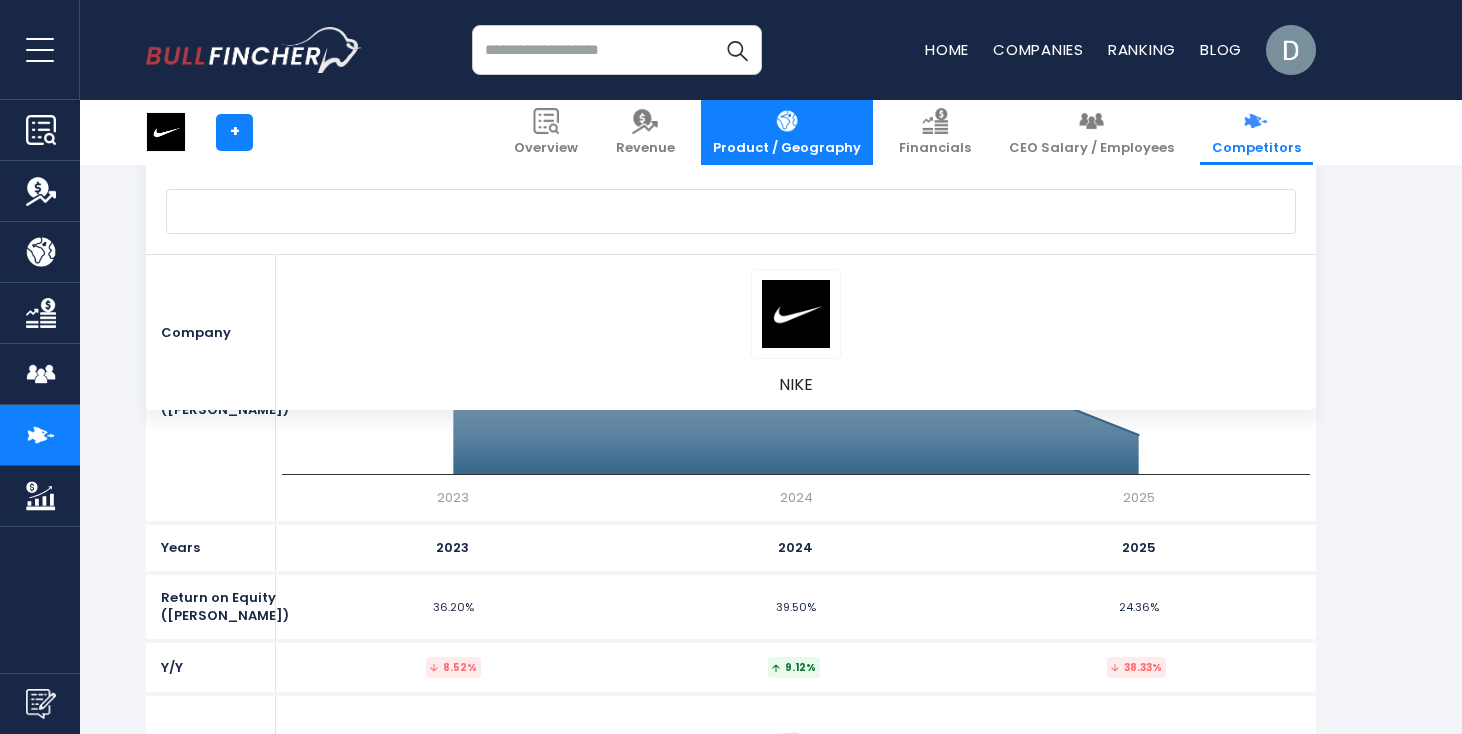 click on "Product / Geography" at bounding box center (787, 148) 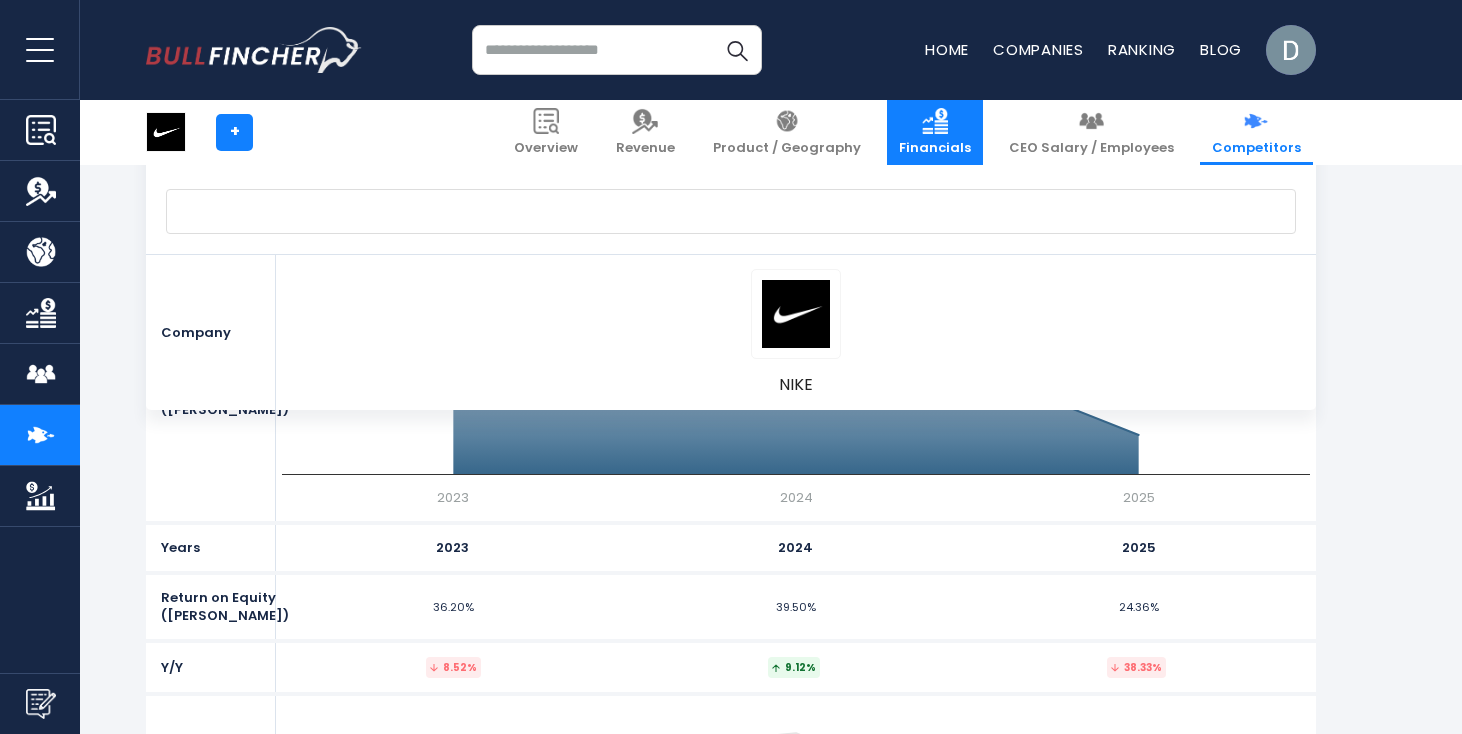 click at bounding box center [935, 121] 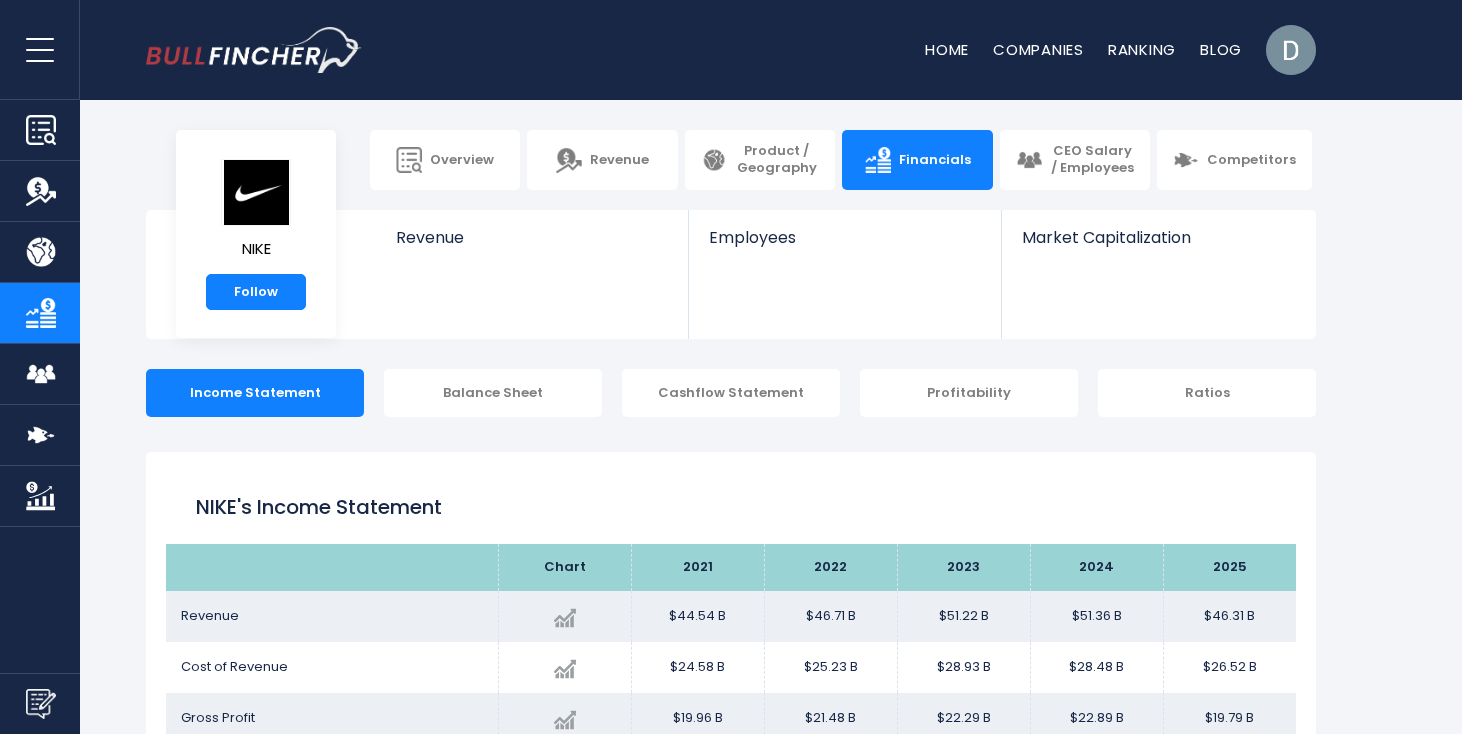 scroll, scrollTop: 0, scrollLeft: 0, axis: both 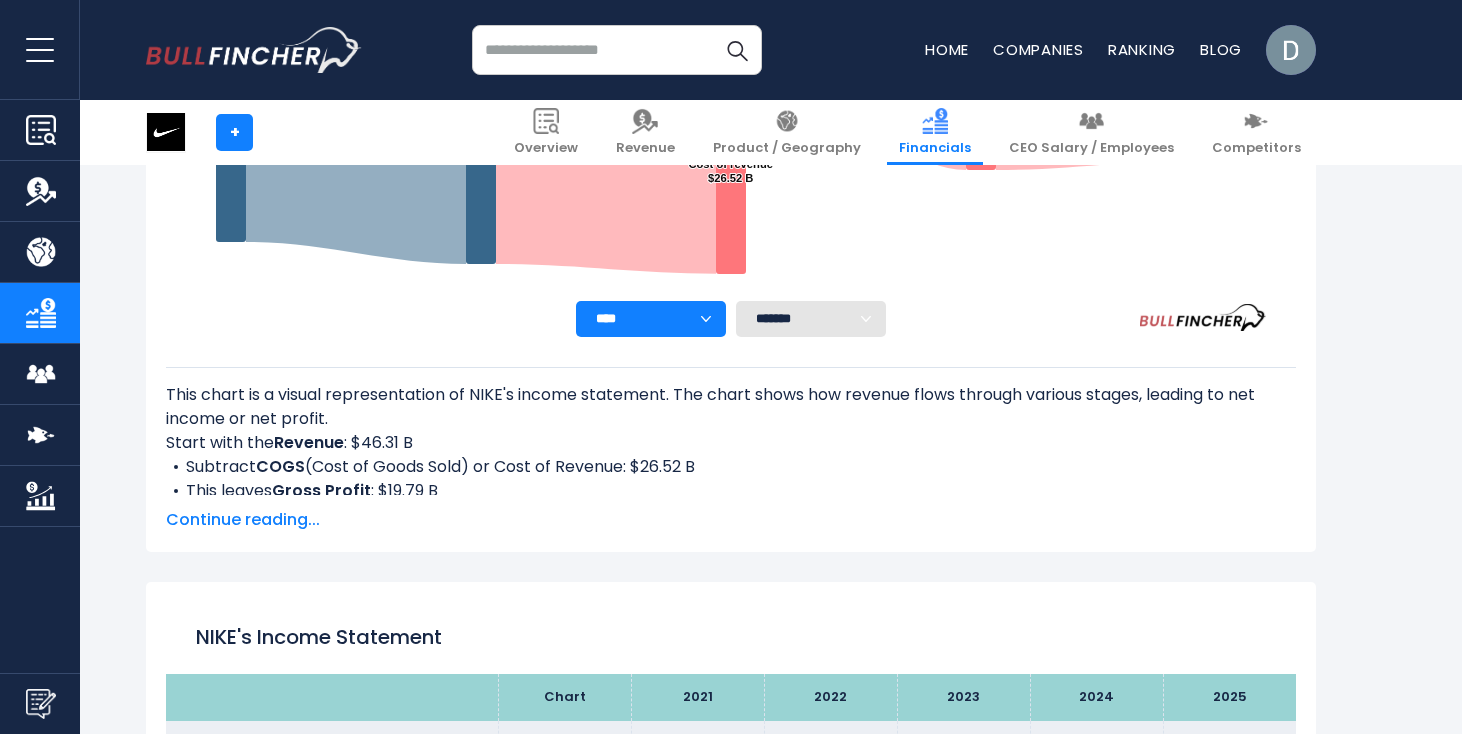 click on "*******
**
**
**
**" at bounding box center (811, 319) 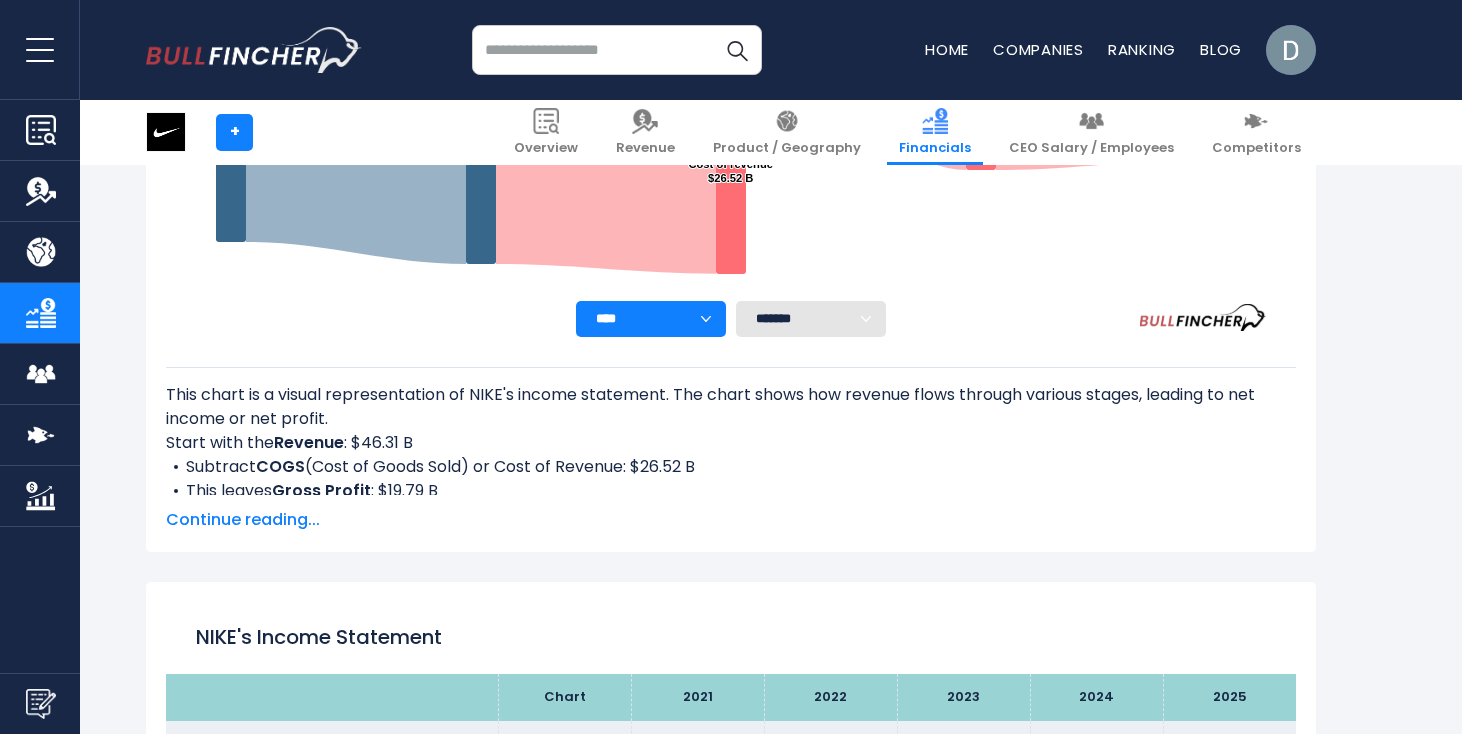 click on "**** **** **** **** **** ****" at bounding box center (651, 319) 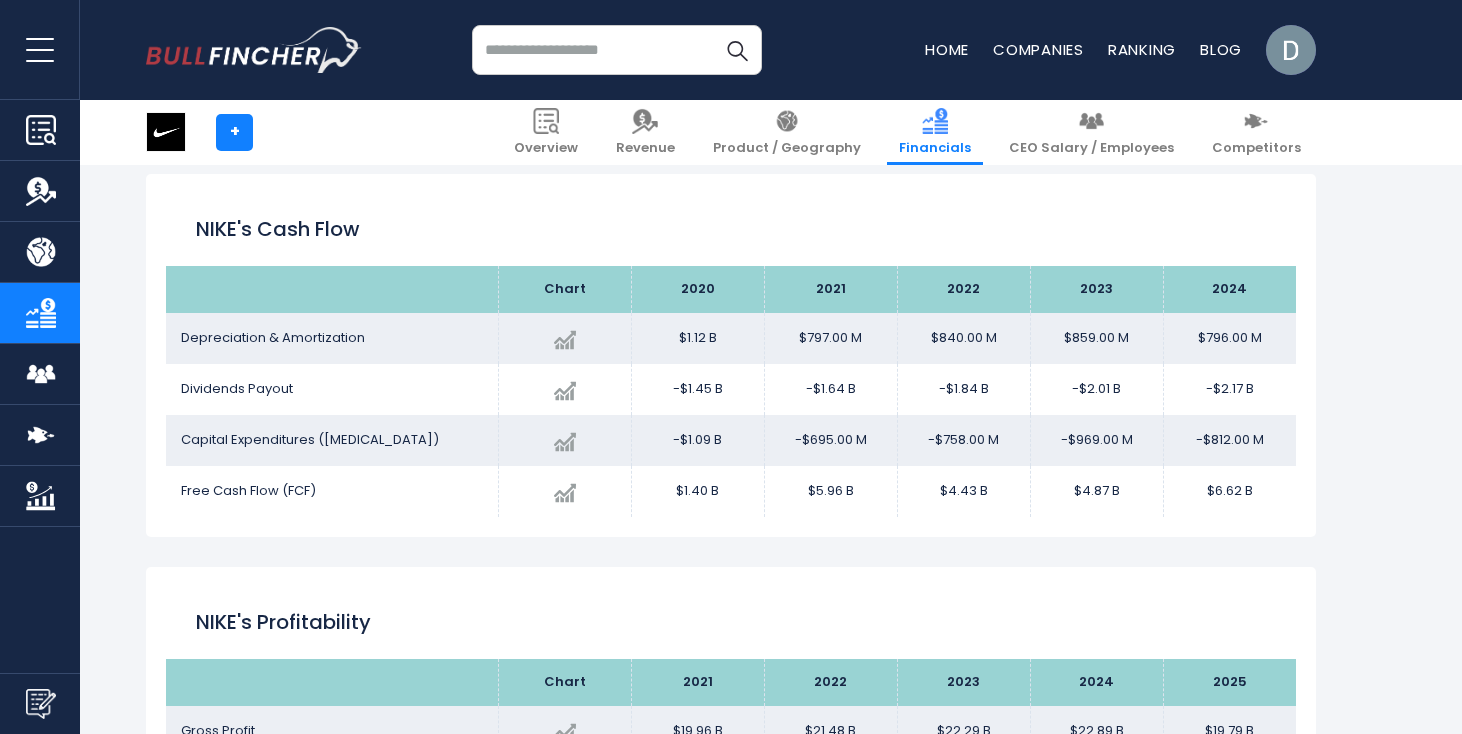 scroll, scrollTop: 2926, scrollLeft: 0, axis: vertical 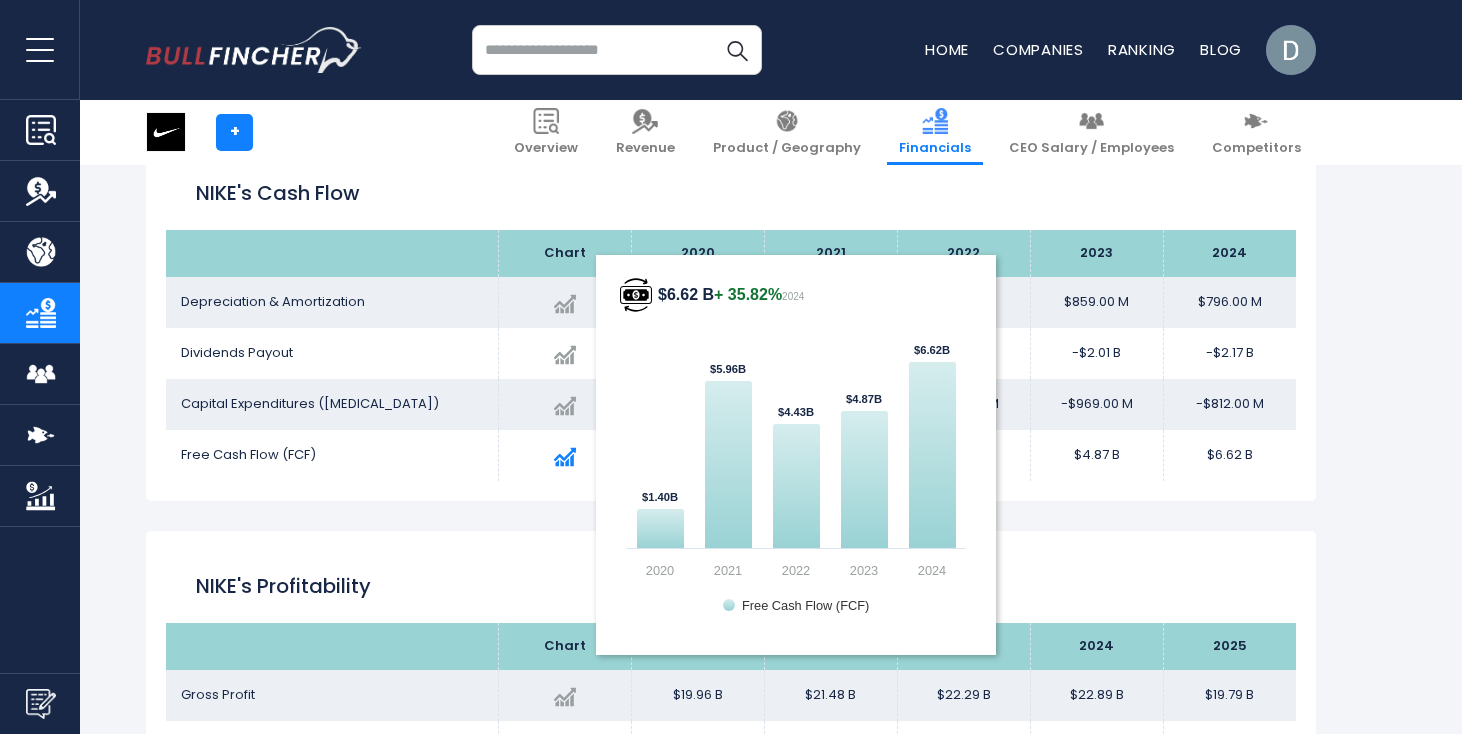 click at bounding box center [565, 457] 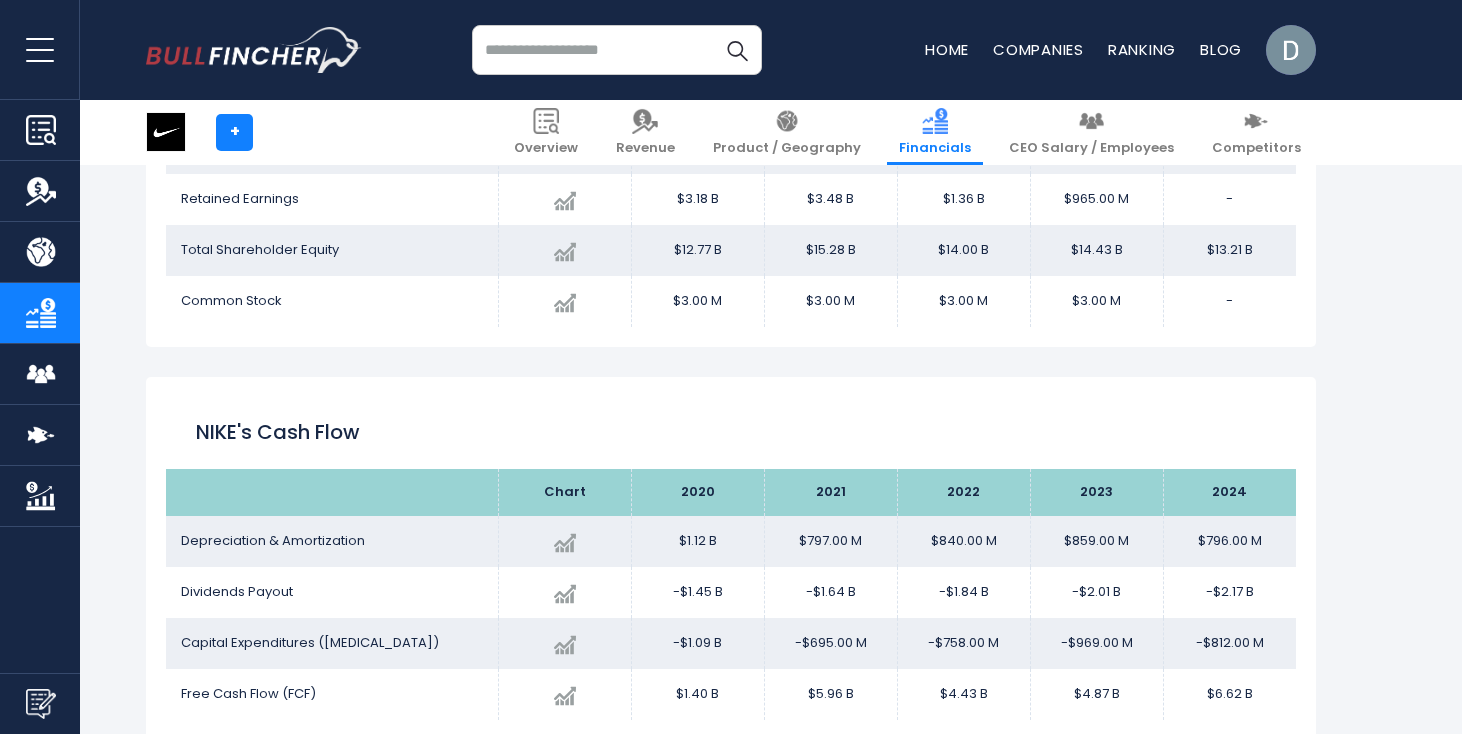 scroll, scrollTop: 2681, scrollLeft: 0, axis: vertical 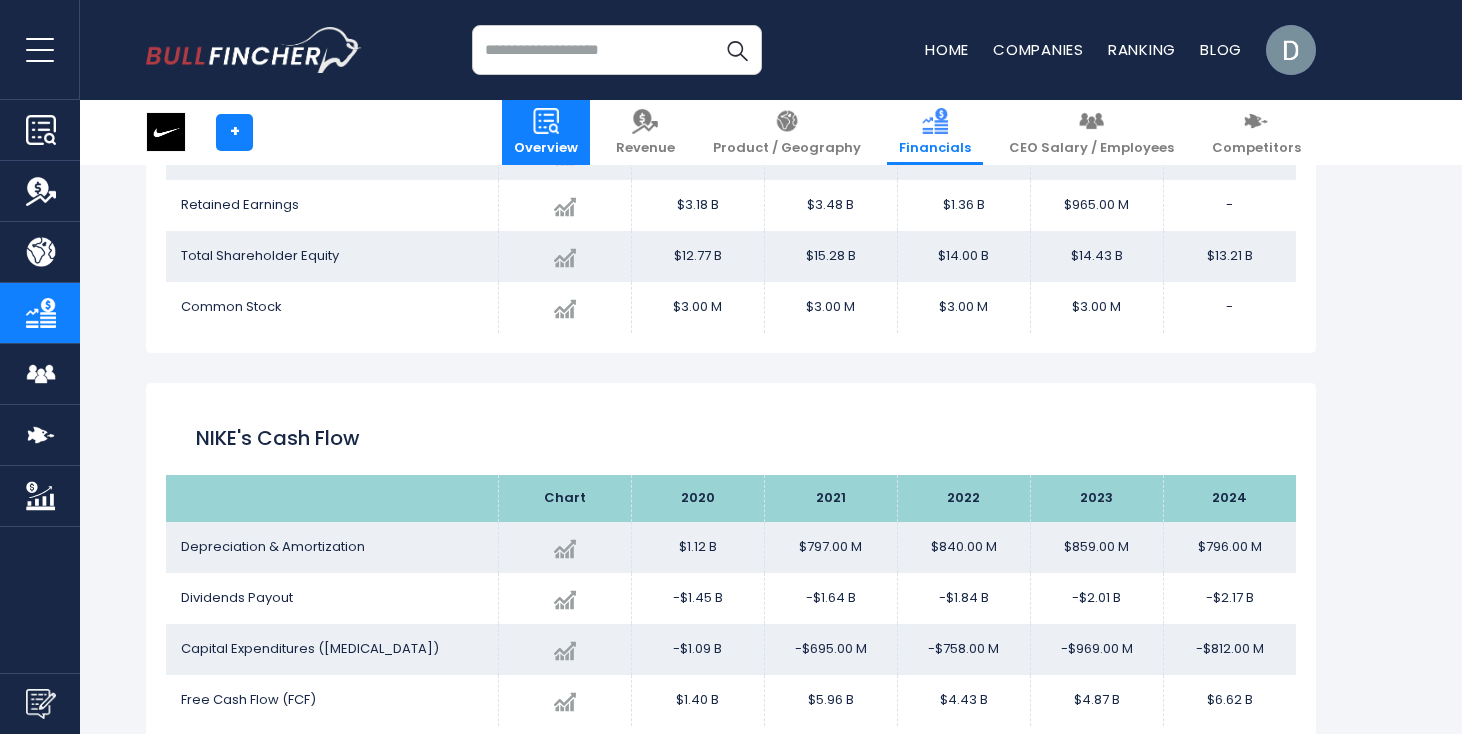 click on "Overview" at bounding box center (546, 148) 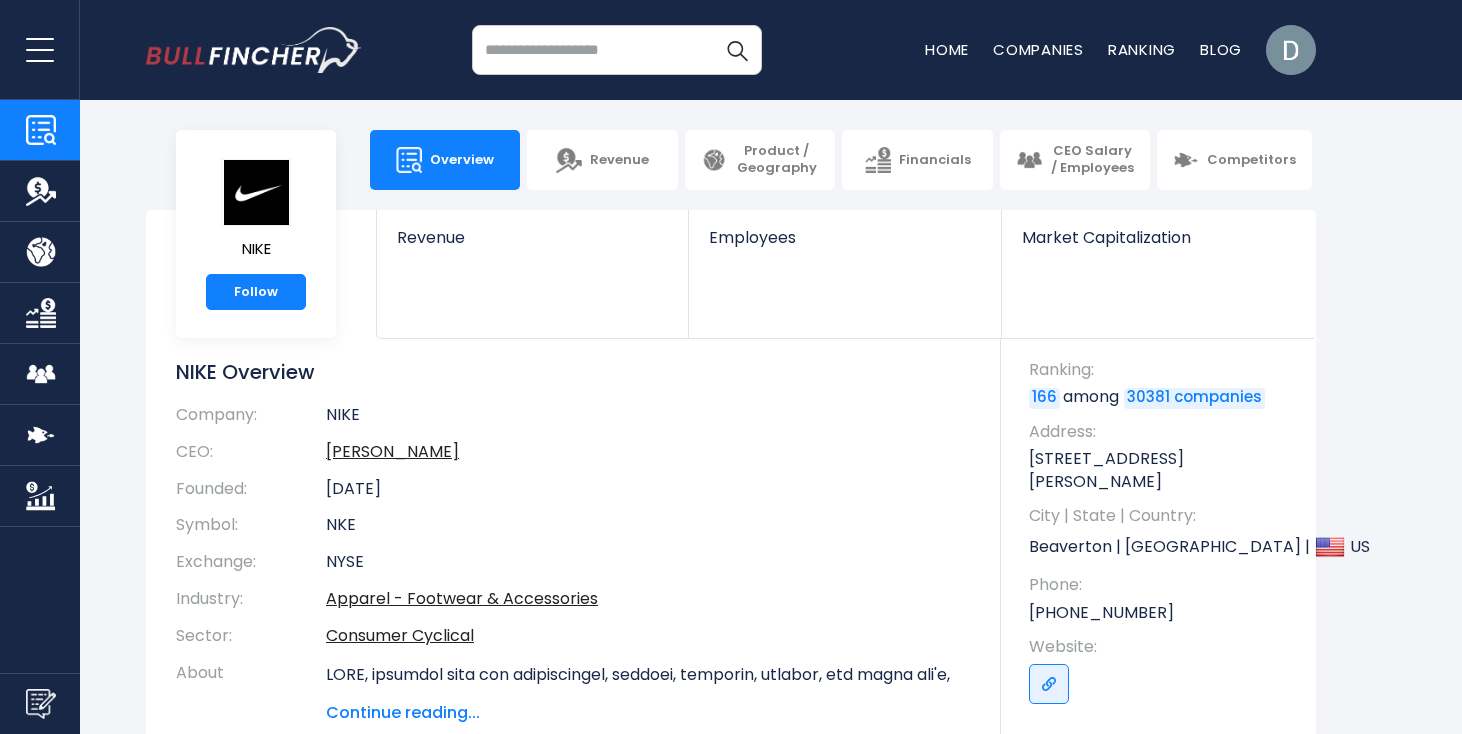 scroll, scrollTop: 0, scrollLeft: 0, axis: both 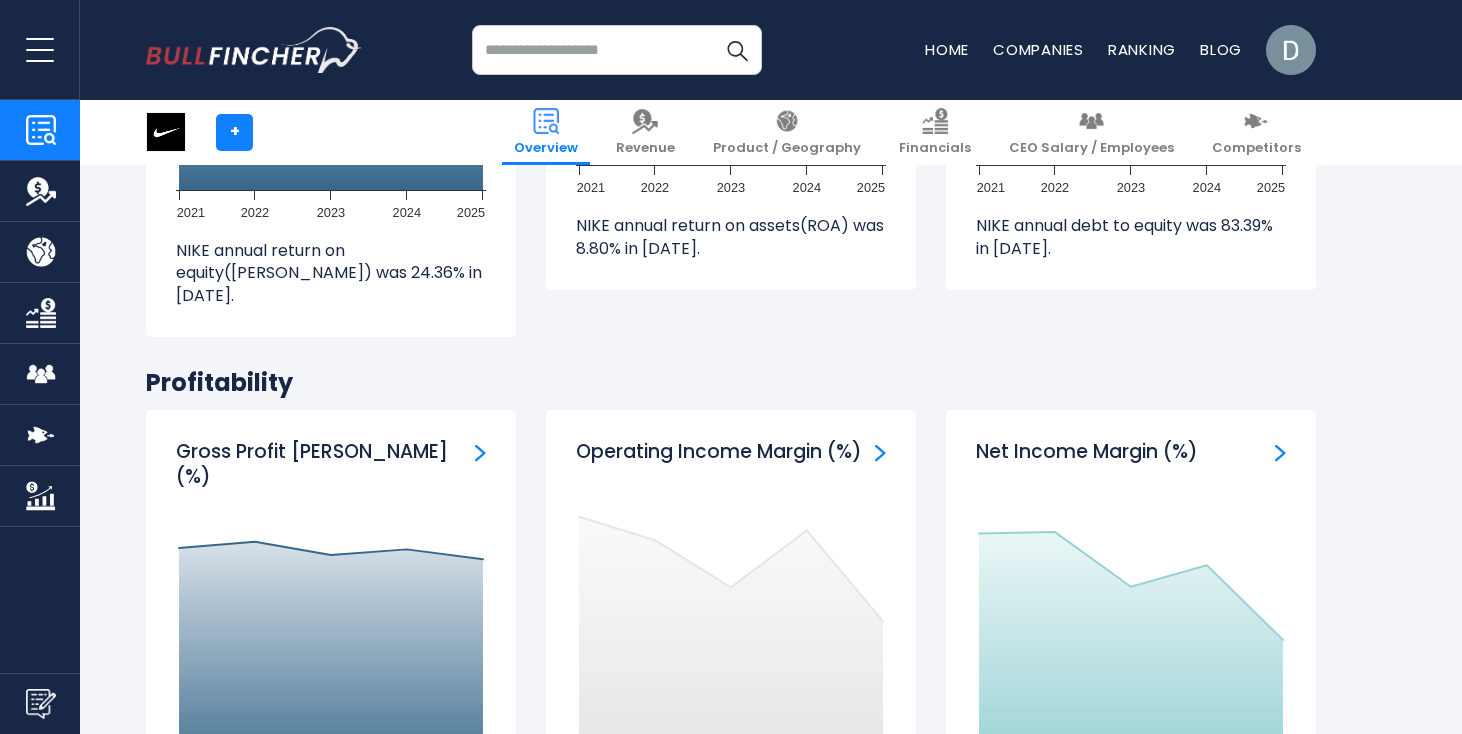 click at bounding box center [41, 313] 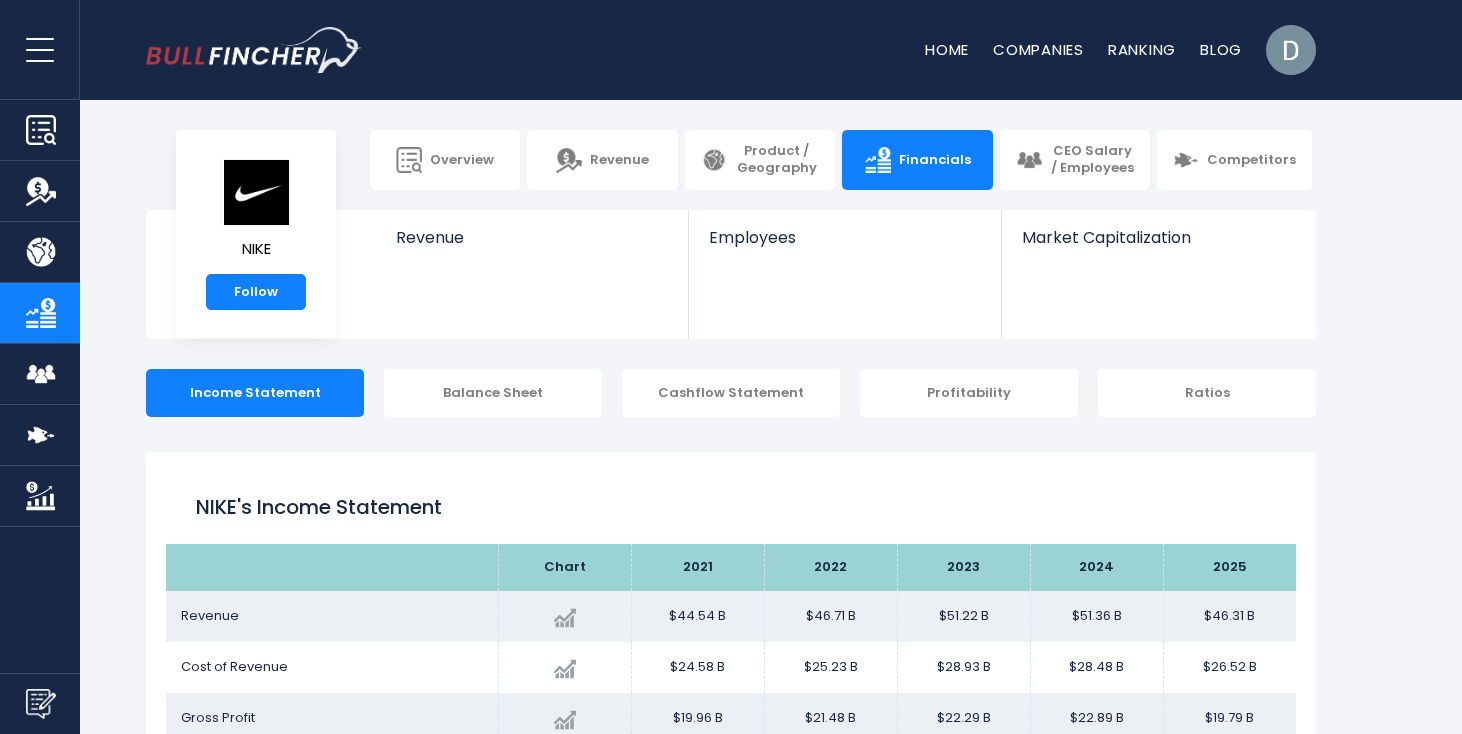 scroll, scrollTop: 0, scrollLeft: 0, axis: both 